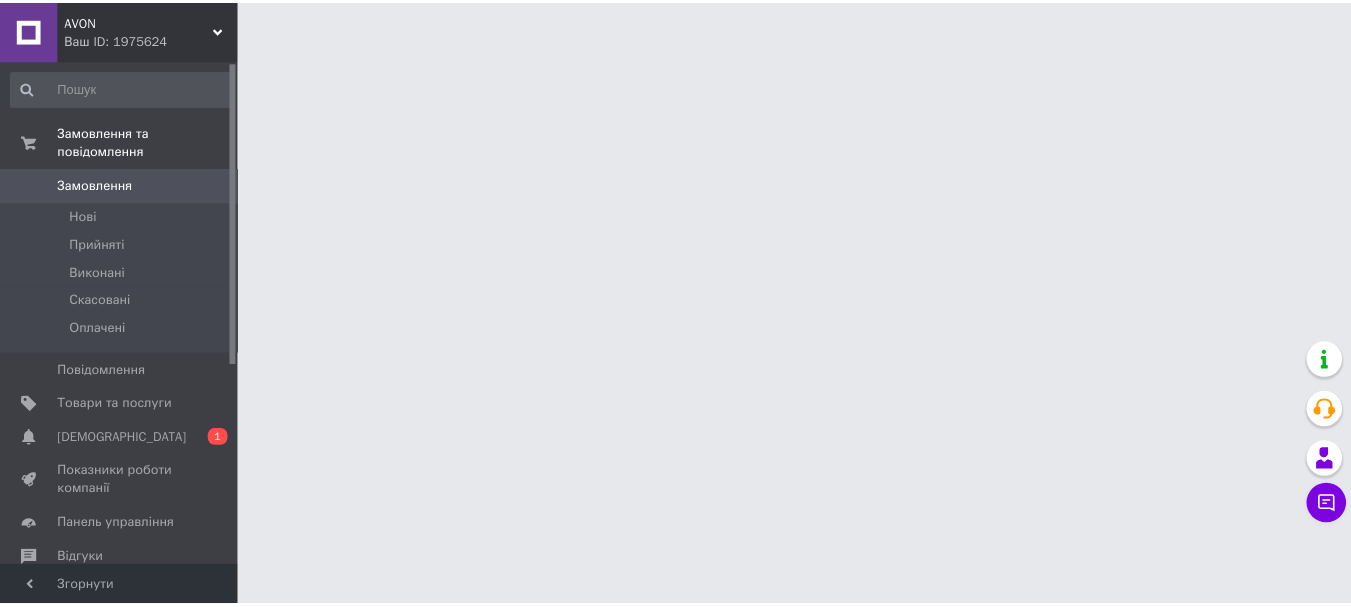 scroll, scrollTop: 0, scrollLeft: 0, axis: both 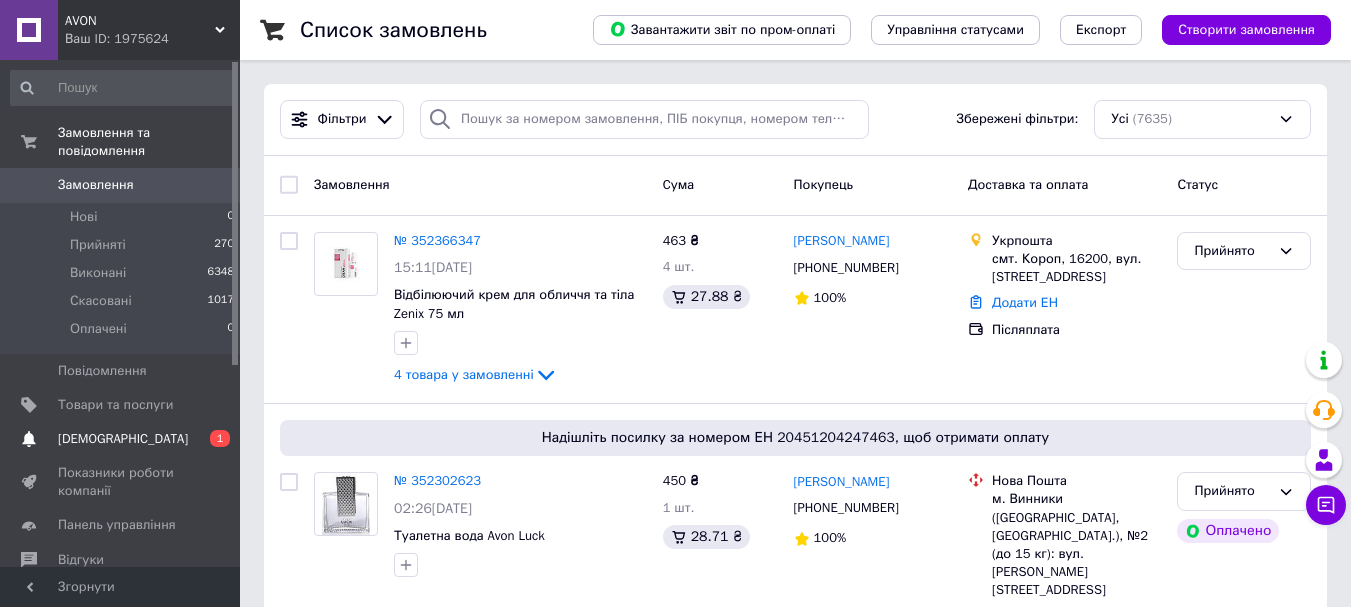 click on "[DEMOGRAPHIC_DATA]" at bounding box center (123, 439) 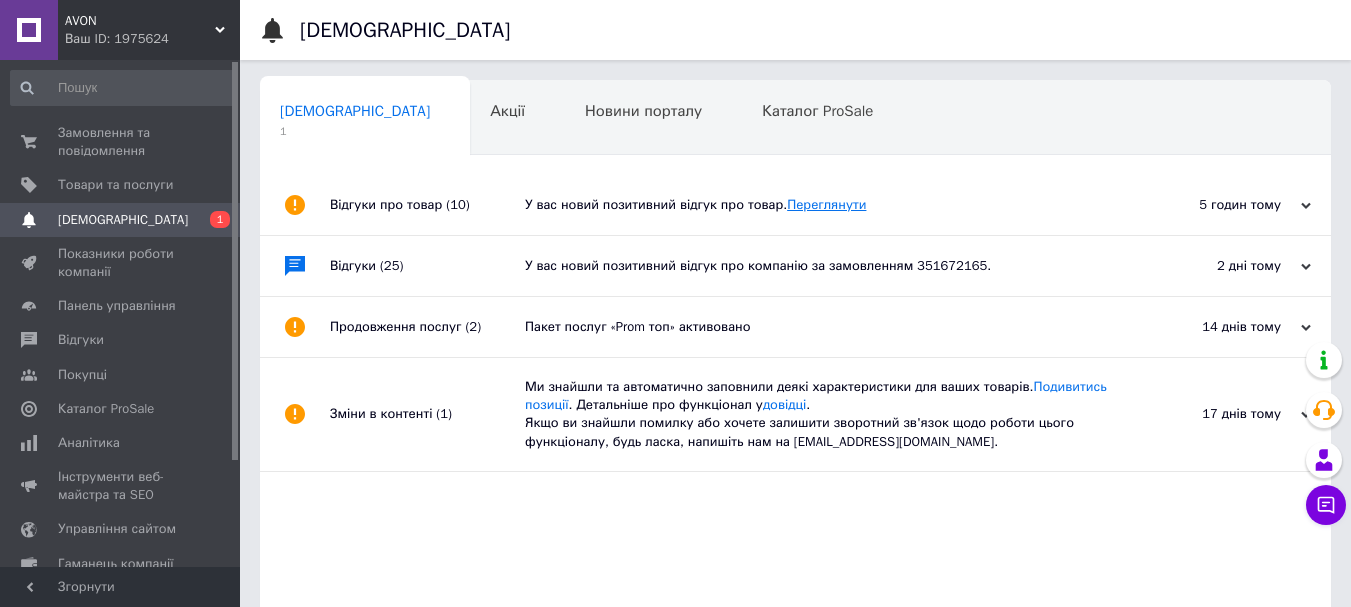 click on "Переглянути" at bounding box center (826, 204) 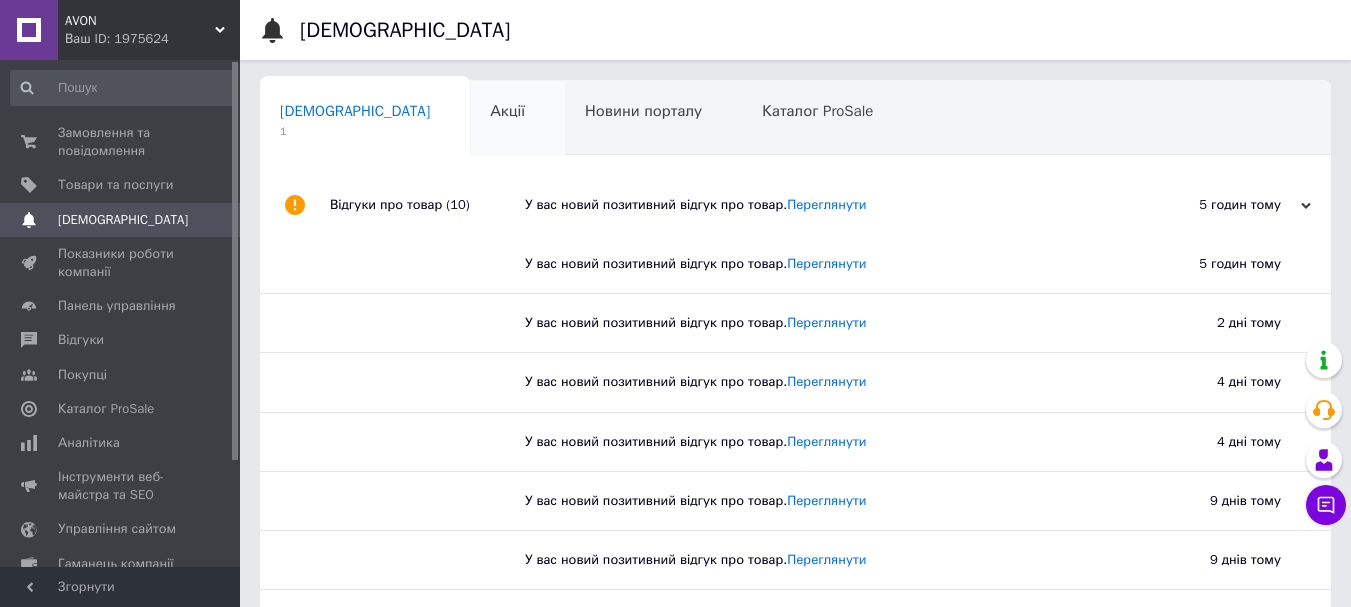 click on "Акції" at bounding box center [507, 111] 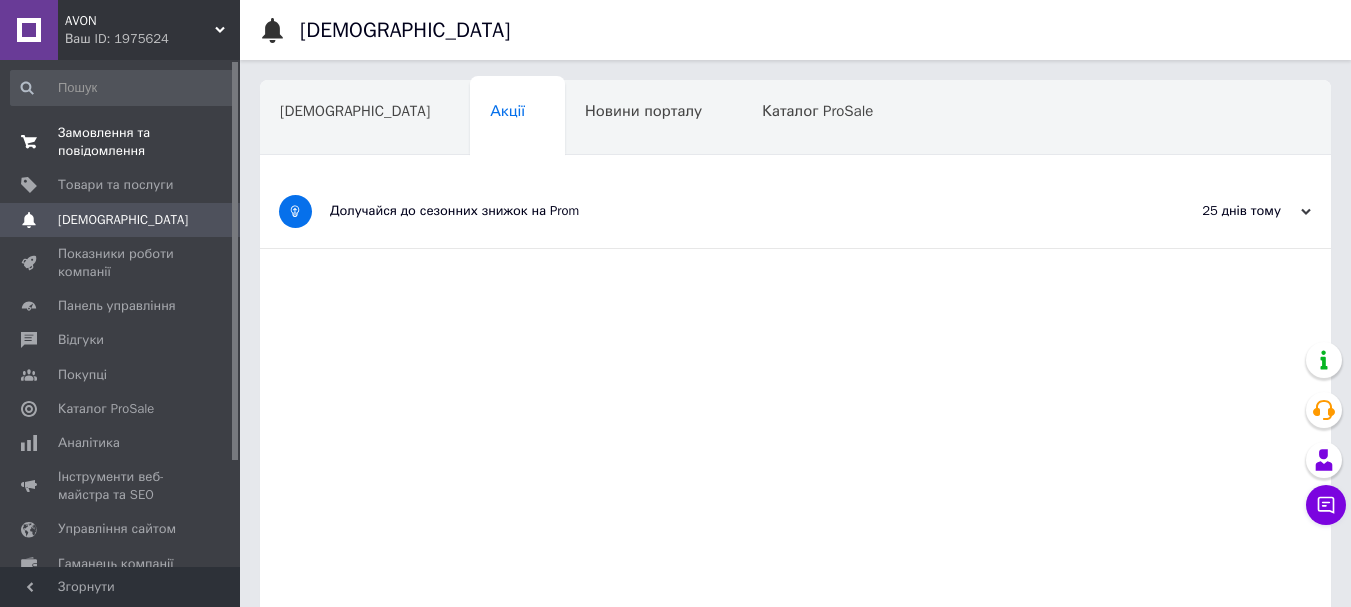 click on "Замовлення та повідомлення" at bounding box center (121, 142) 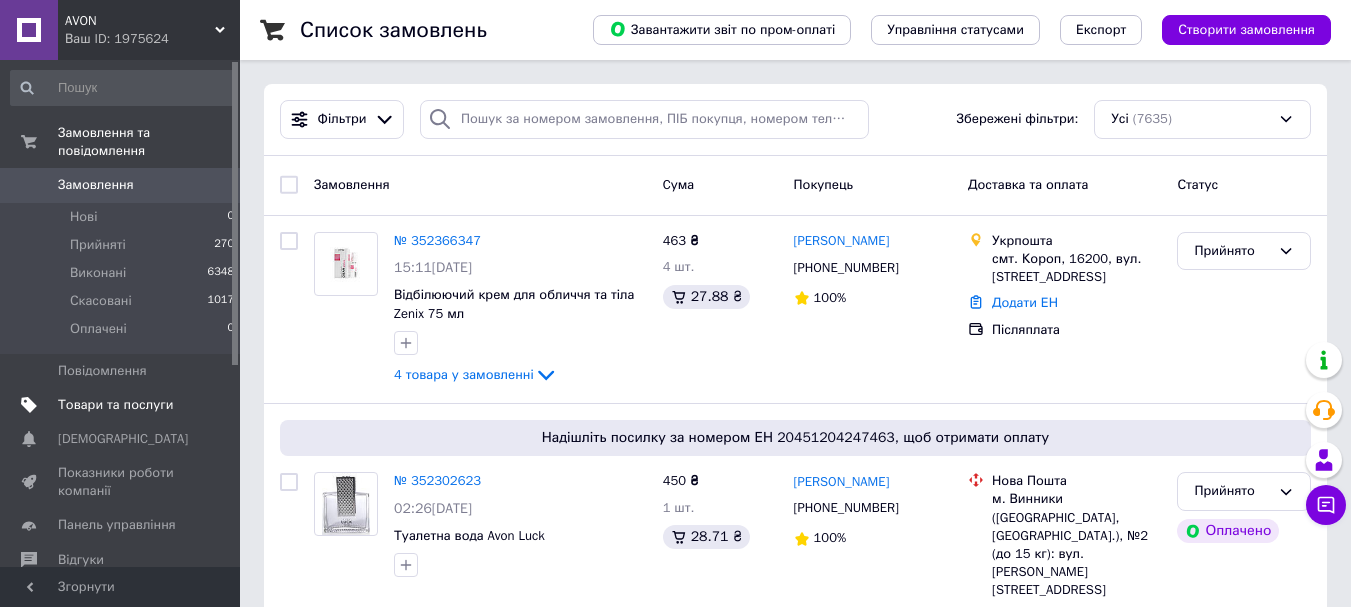 click on "Товари та послуги" at bounding box center [115, 405] 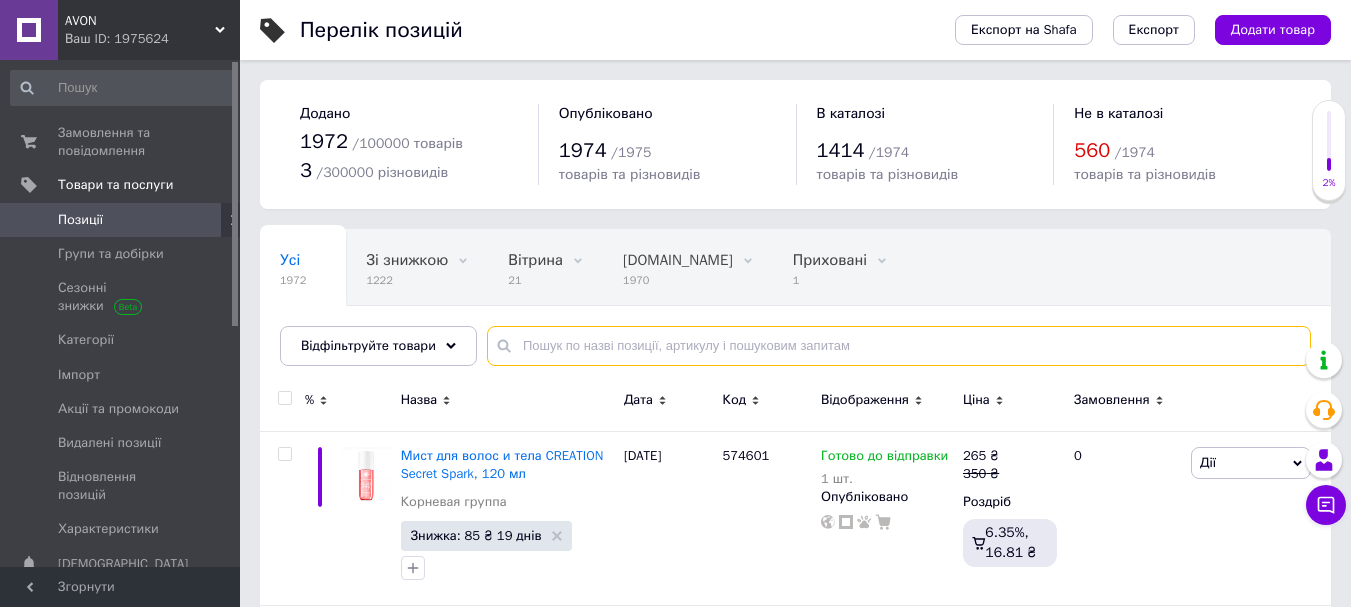 click at bounding box center (899, 346) 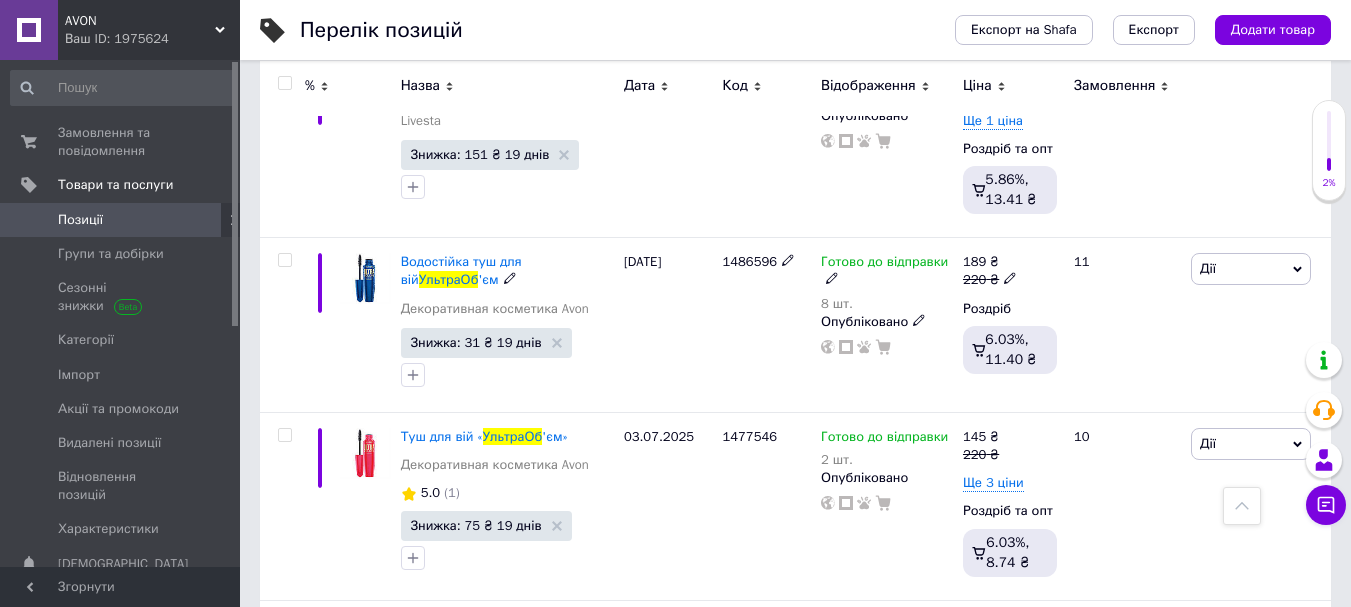 scroll, scrollTop: 600, scrollLeft: 0, axis: vertical 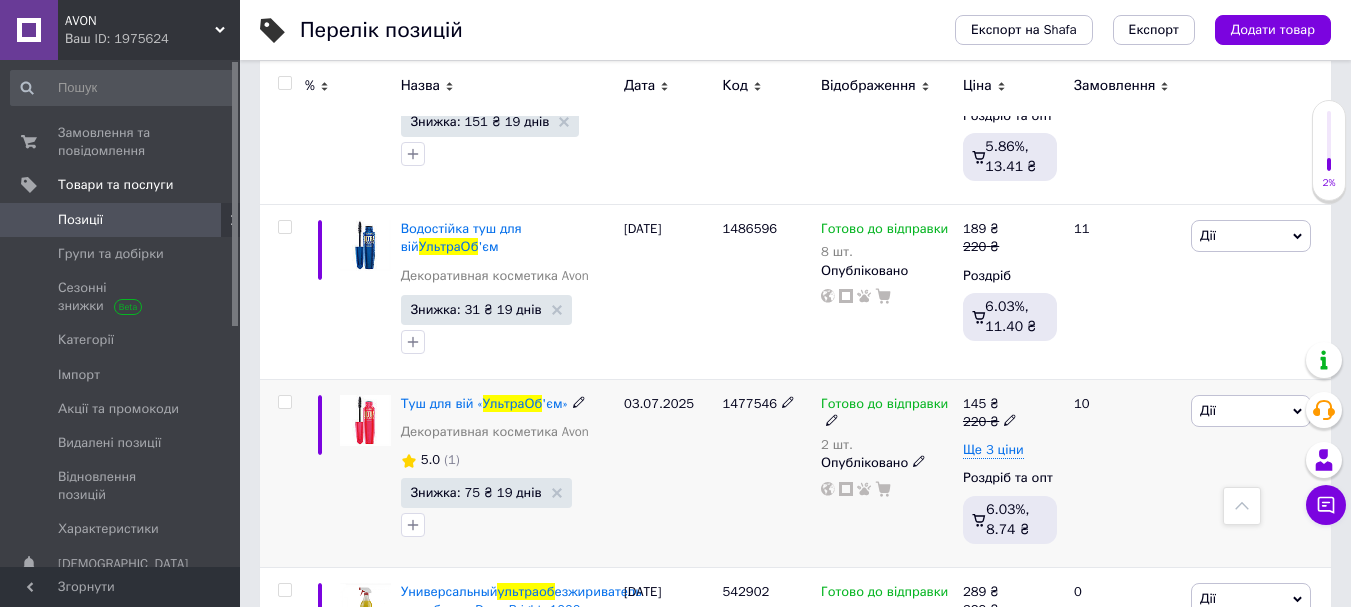 type on "ультраоб" 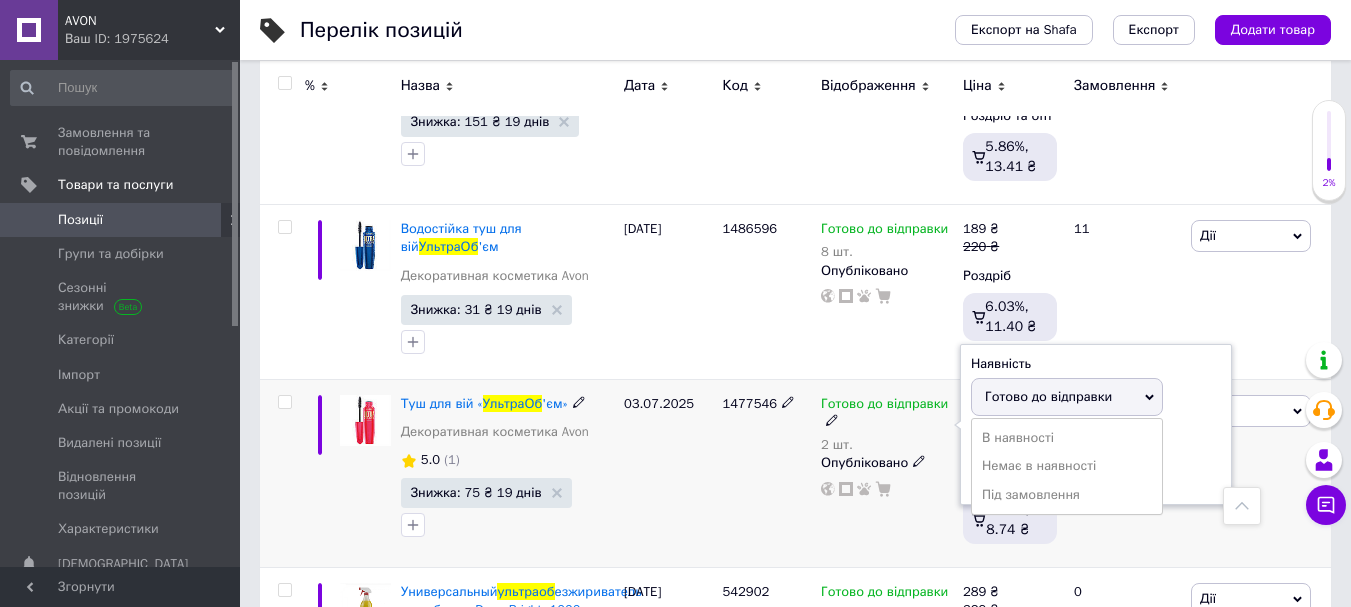 click on "Наявність [PERSON_NAME] до відправки В наявності Немає в наявності Під замовлення Залишки 2 шт." at bounding box center [1096, 425] 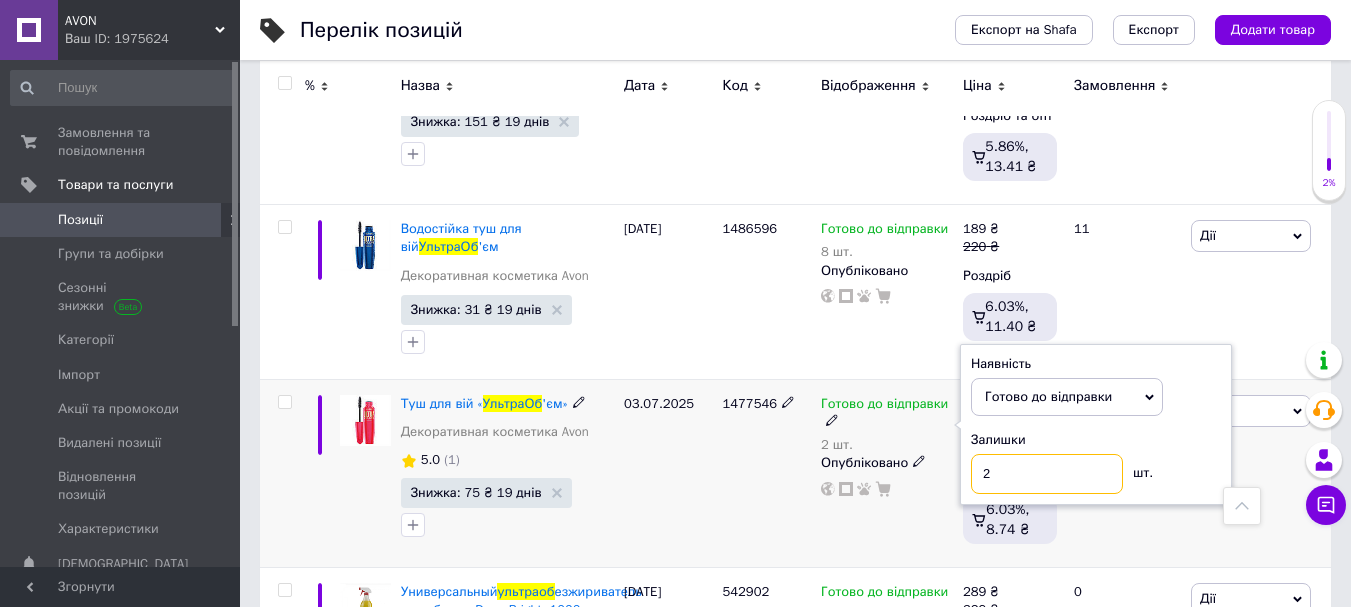 click on "2" at bounding box center [1047, 474] 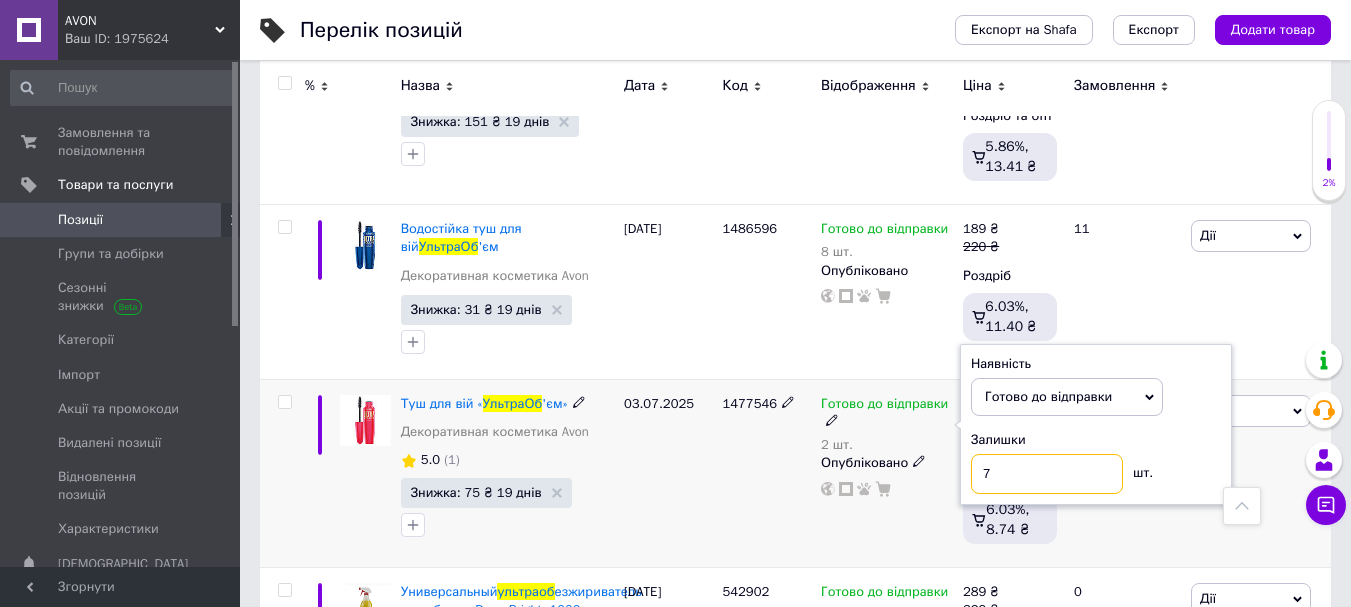 type on "7" 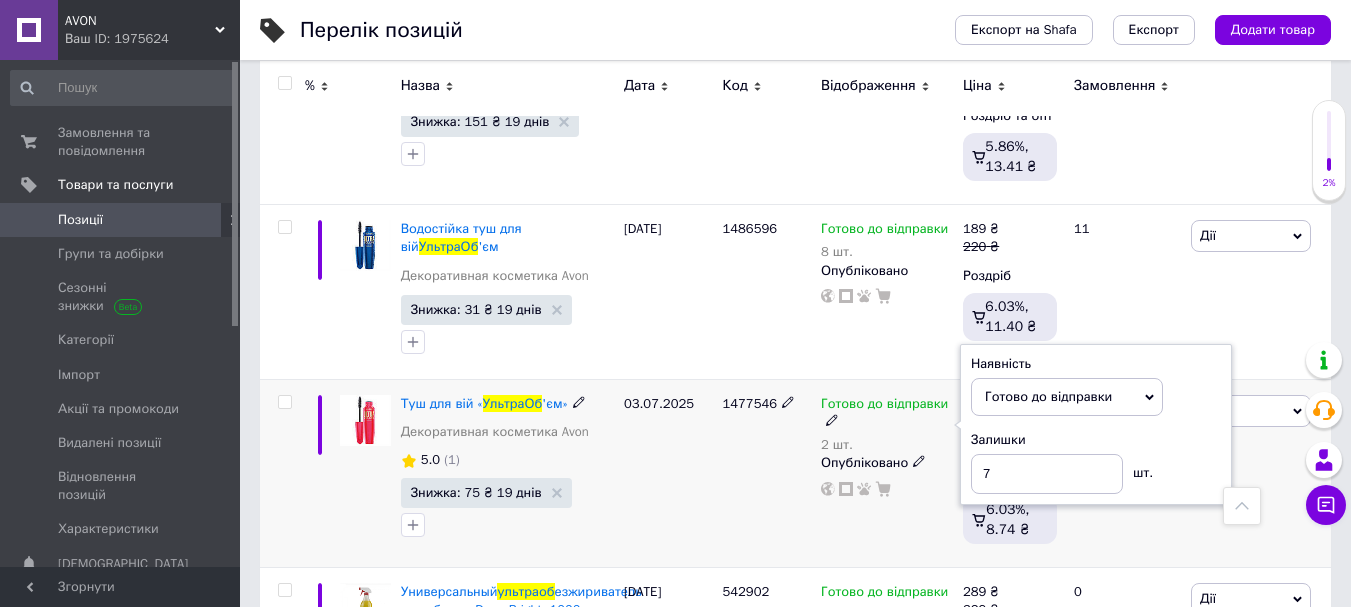 click on "03.07.2025" at bounding box center [668, 473] 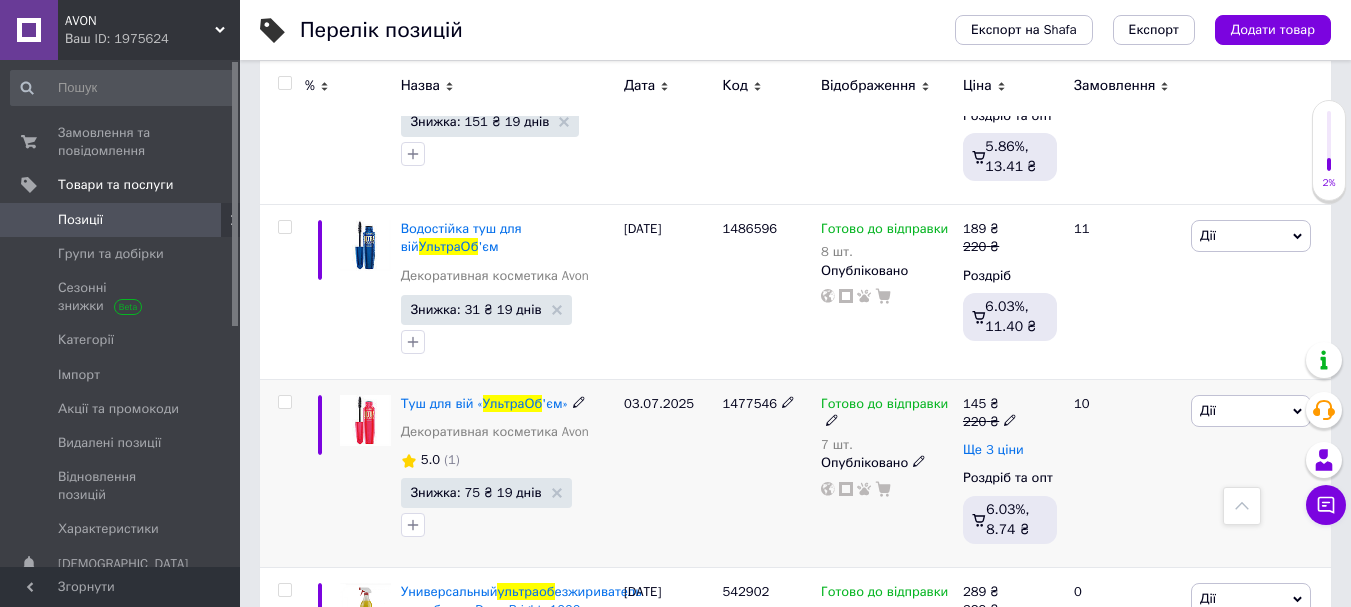 click on "Ще 3 ціни" at bounding box center [993, 450] 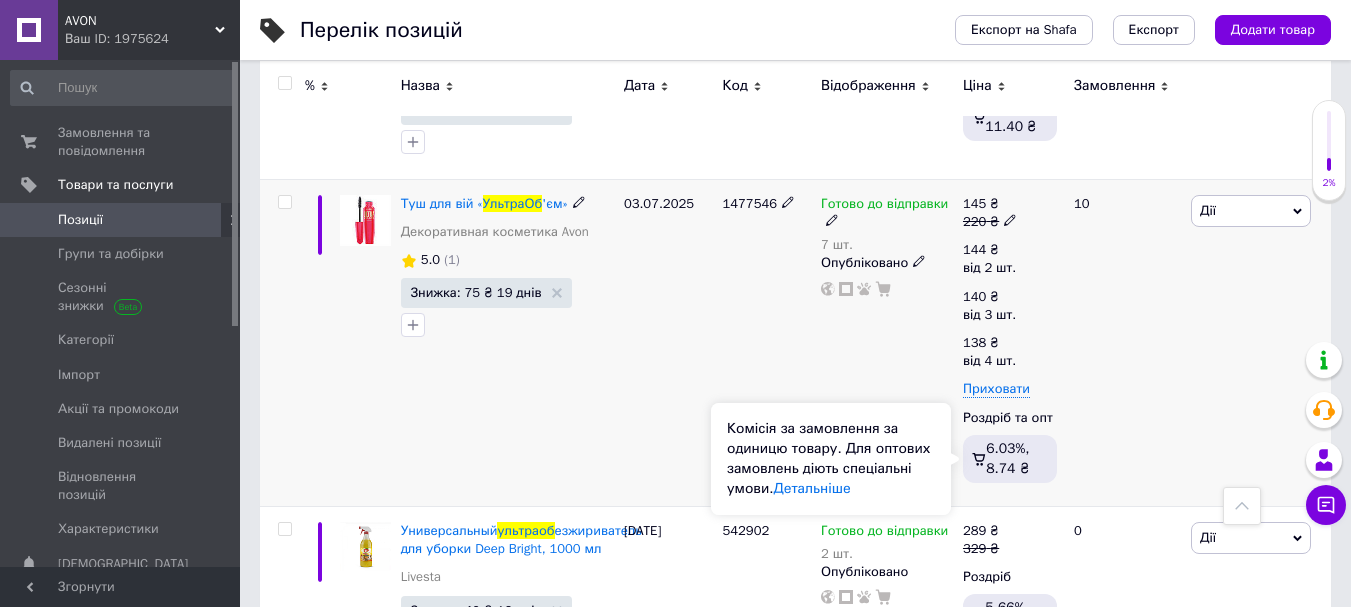 scroll, scrollTop: 700, scrollLeft: 0, axis: vertical 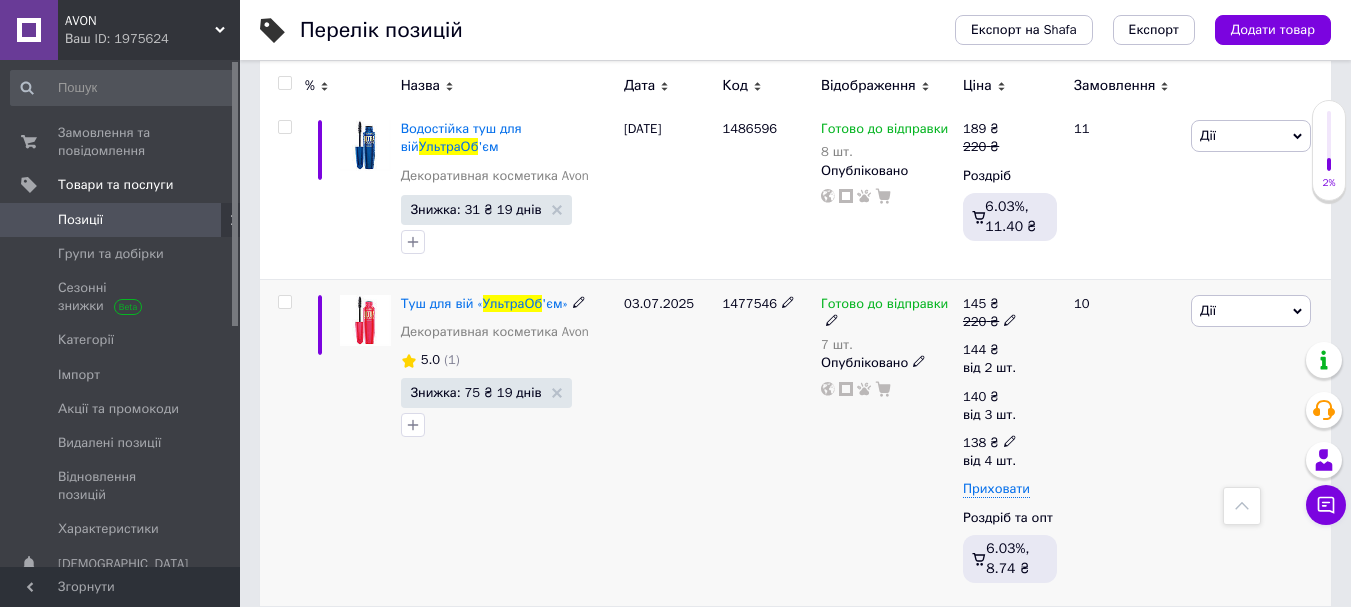 click 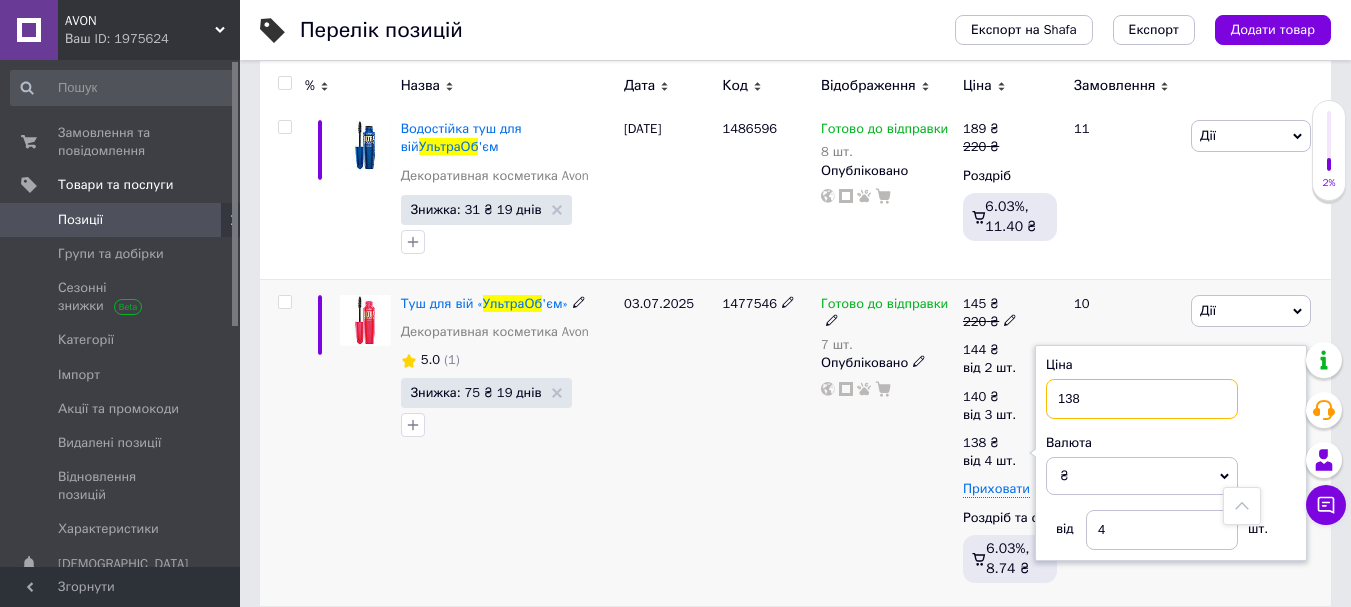 drag, startPoint x: 1081, startPoint y: 399, endPoint x: 1066, endPoint y: 405, distance: 16.155495 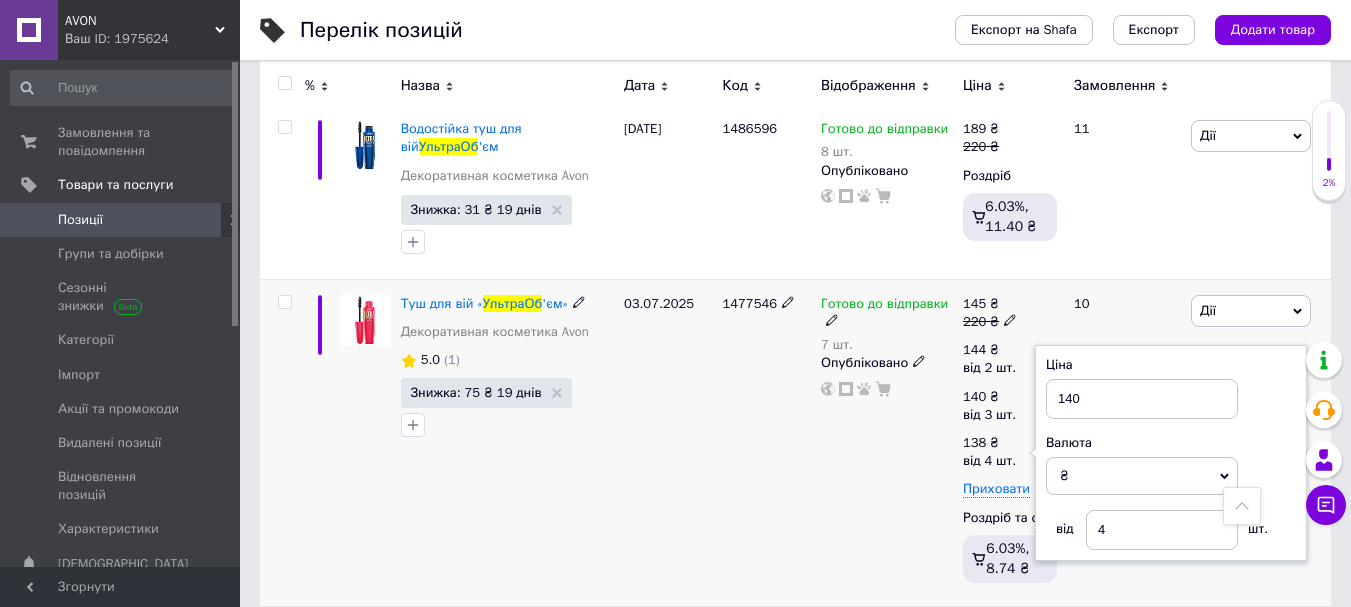 click on "Готово до відправки 7 шт. Опубліковано" at bounding box center (887, 442) 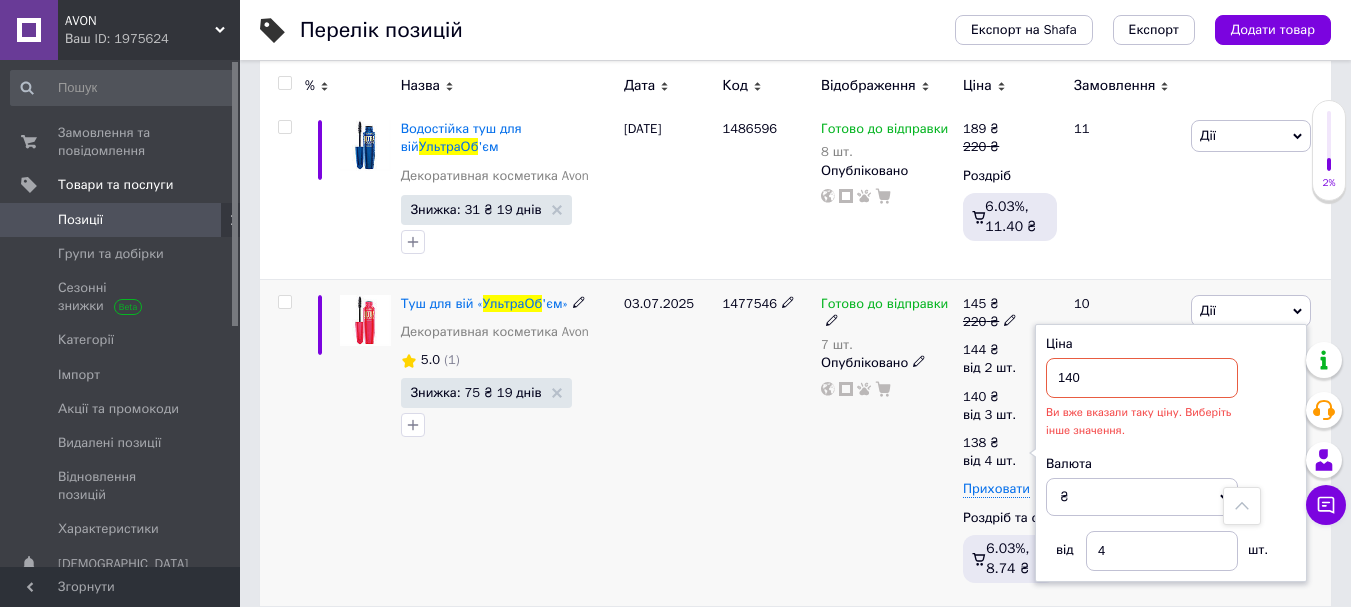 drag, startPoint x: 1080, startPoint y: 379, endPoint x: 1070, endPoint y: 382, distance: 10.440307 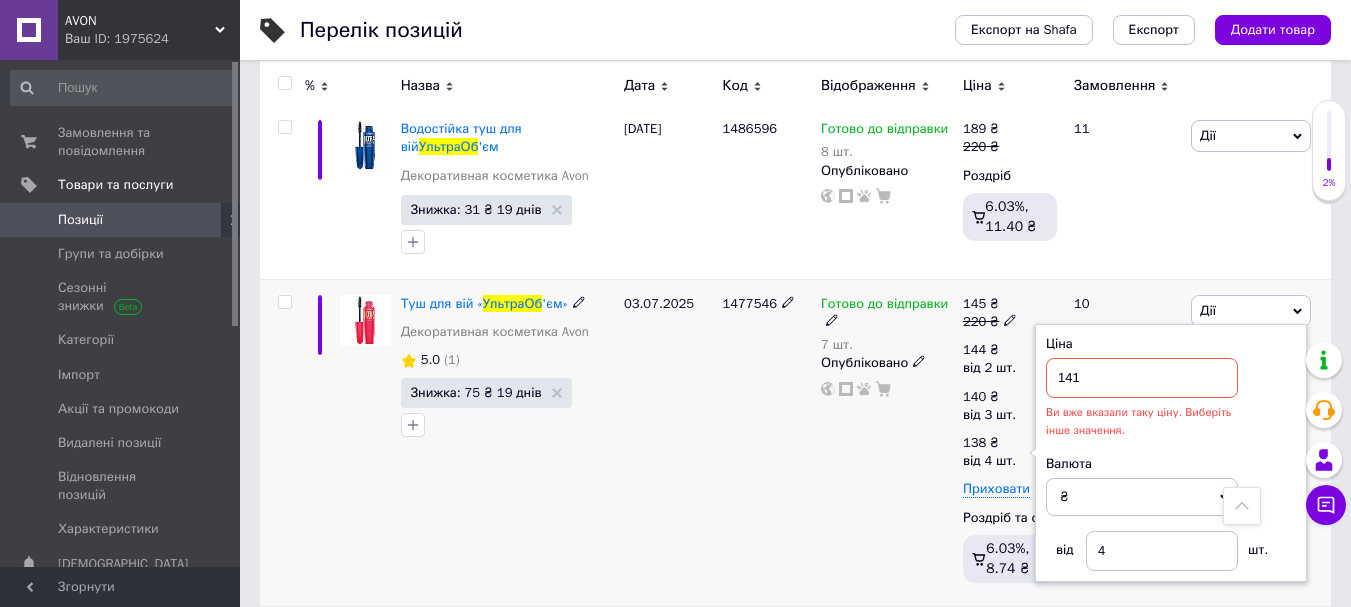 click on "Готово до відправки 7 шт. Опубліковано" at bounding box center [887, 442] 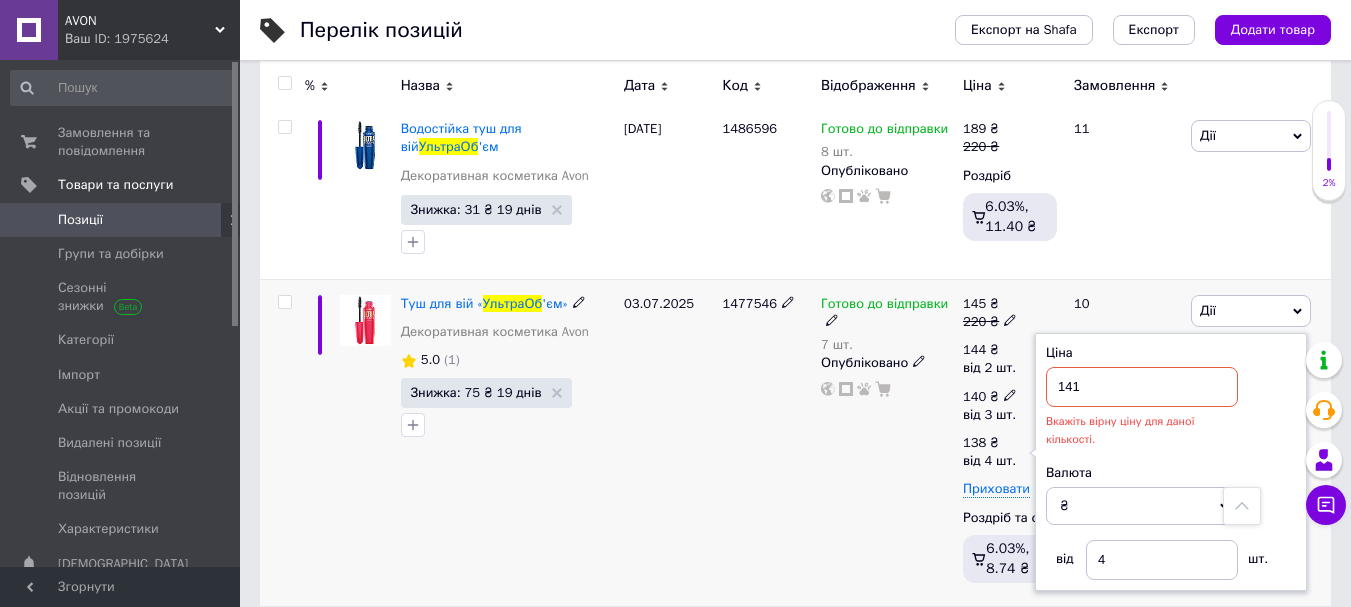 click 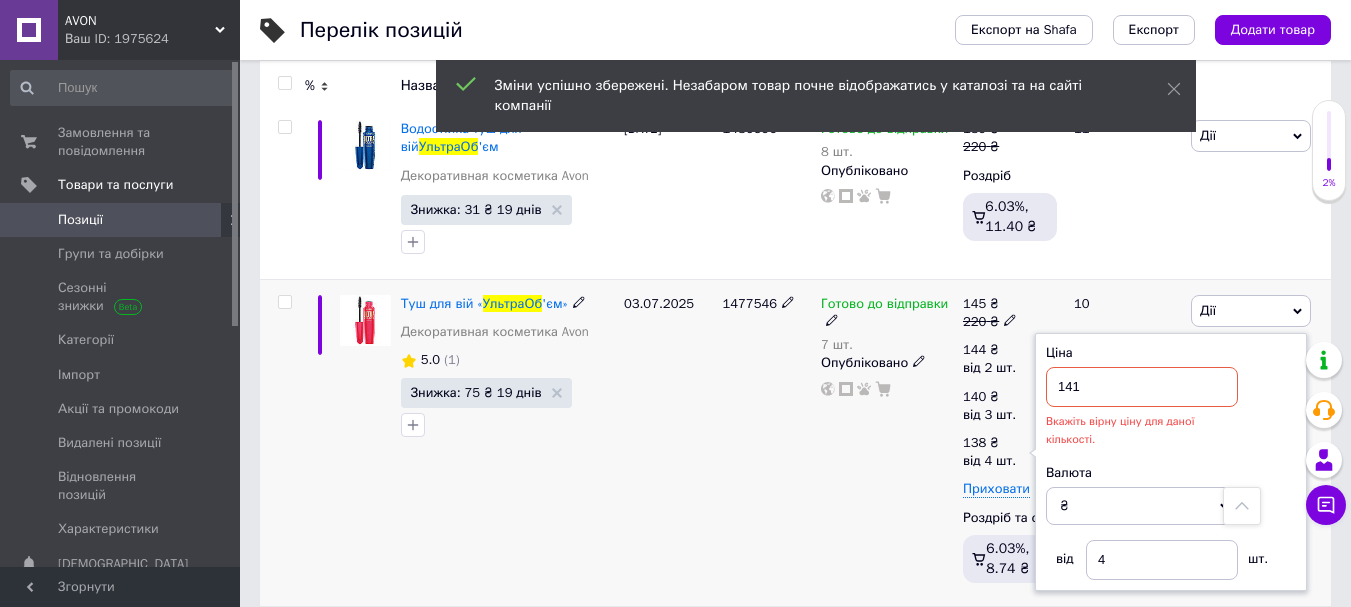 drag, startPoint x: 1093, startPoint y: 381, endPoint x: 1073, endPoint y: 393, distance: 23.323807 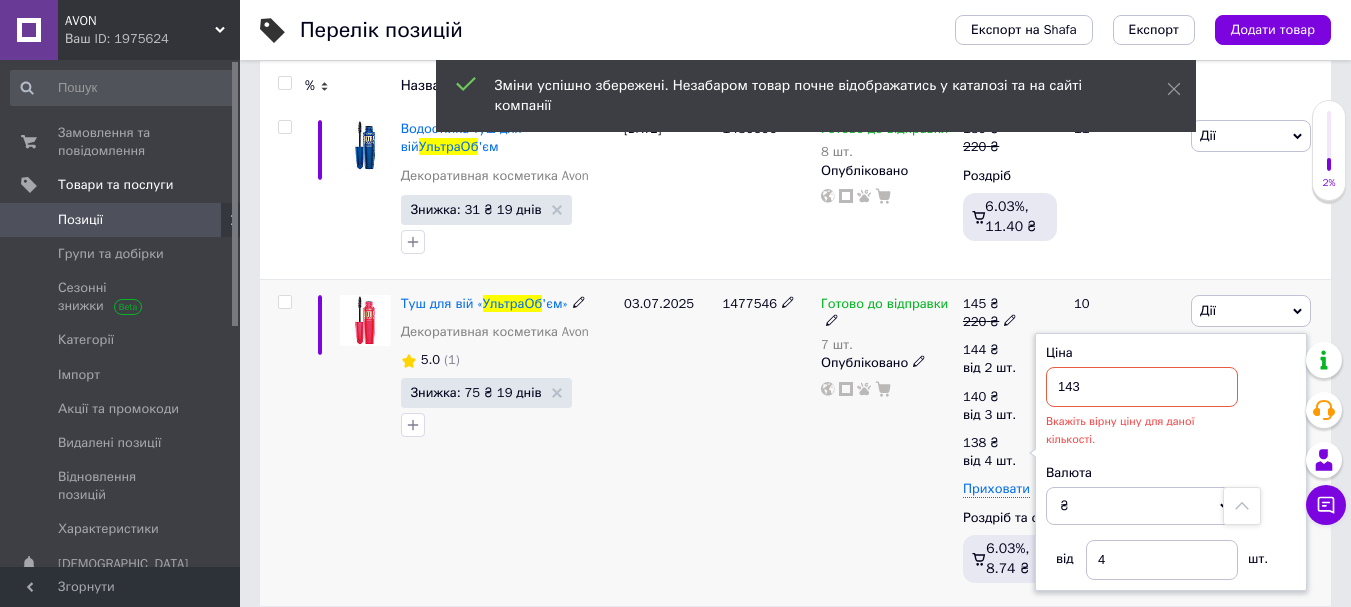 click on "1477546" at bounding box center [766, 442] 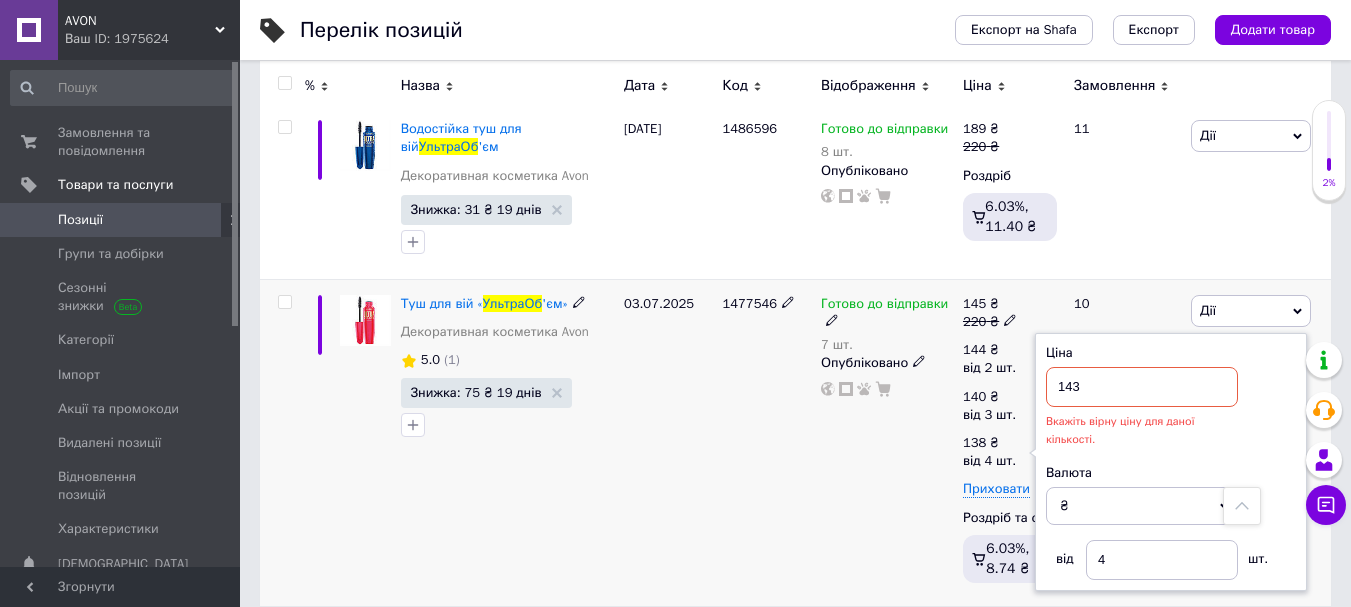 click on "Готово до відправки 7 шт. Опубліковано" at bounding box center (887, 442) 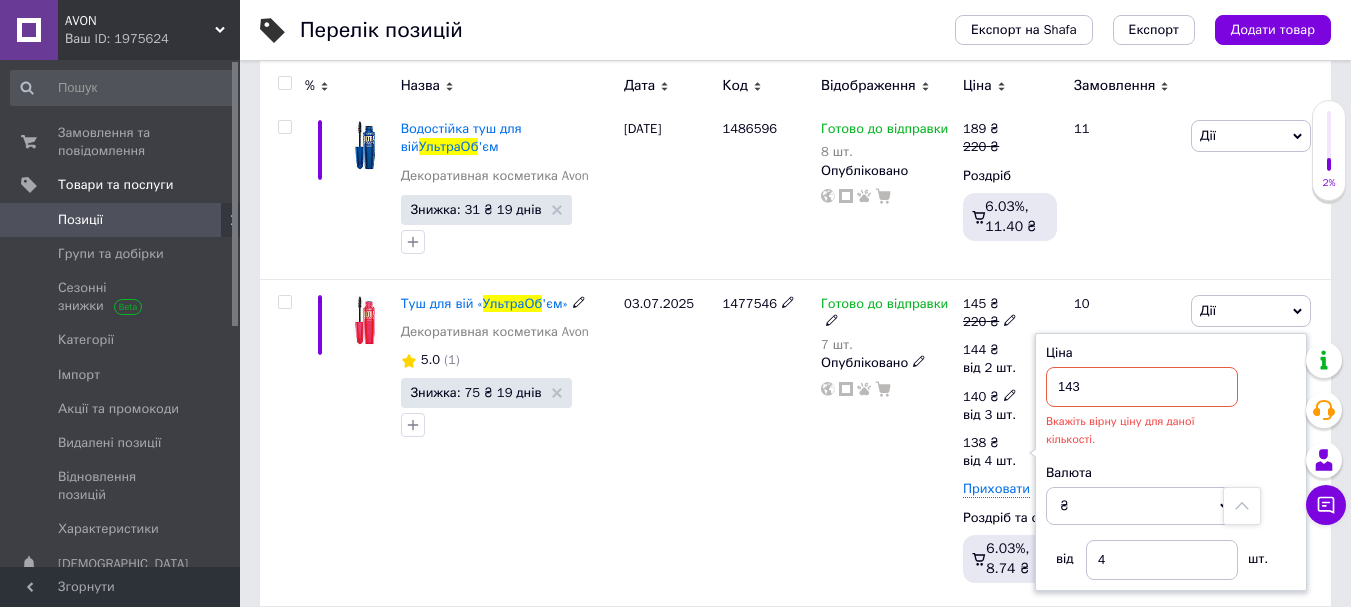 click 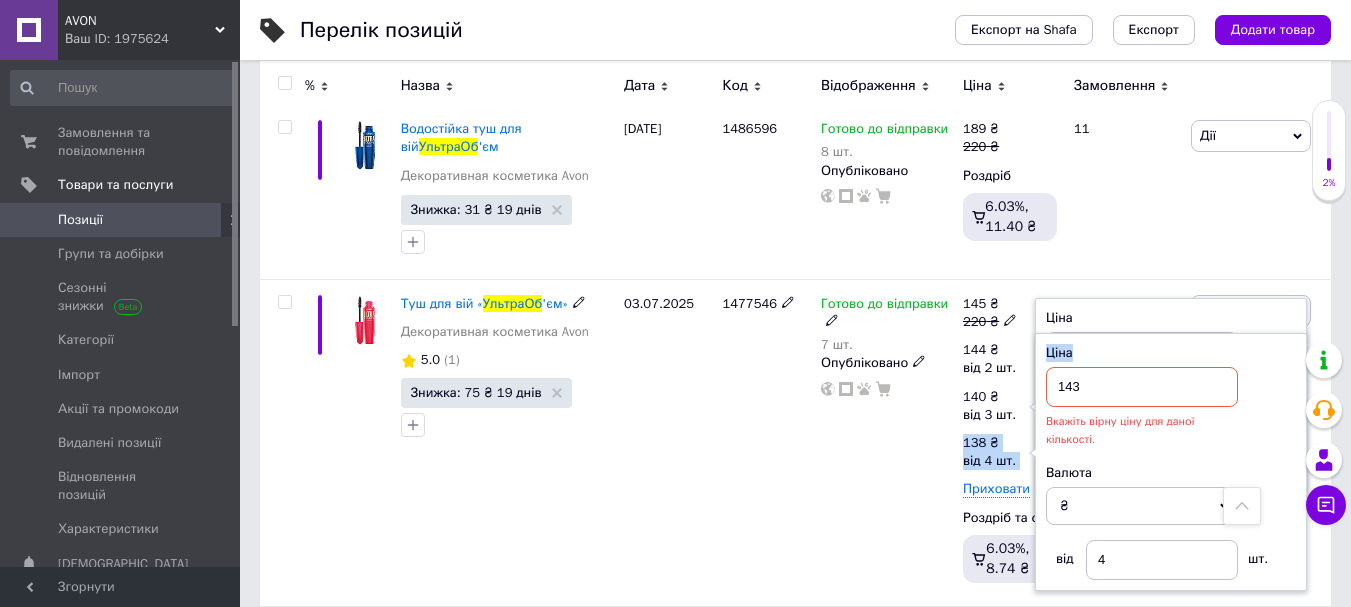 drag, startPoint x: 1196, startPoint y: 318, endPoint x: 1124, endPoint y: 363, distance: 84.90583 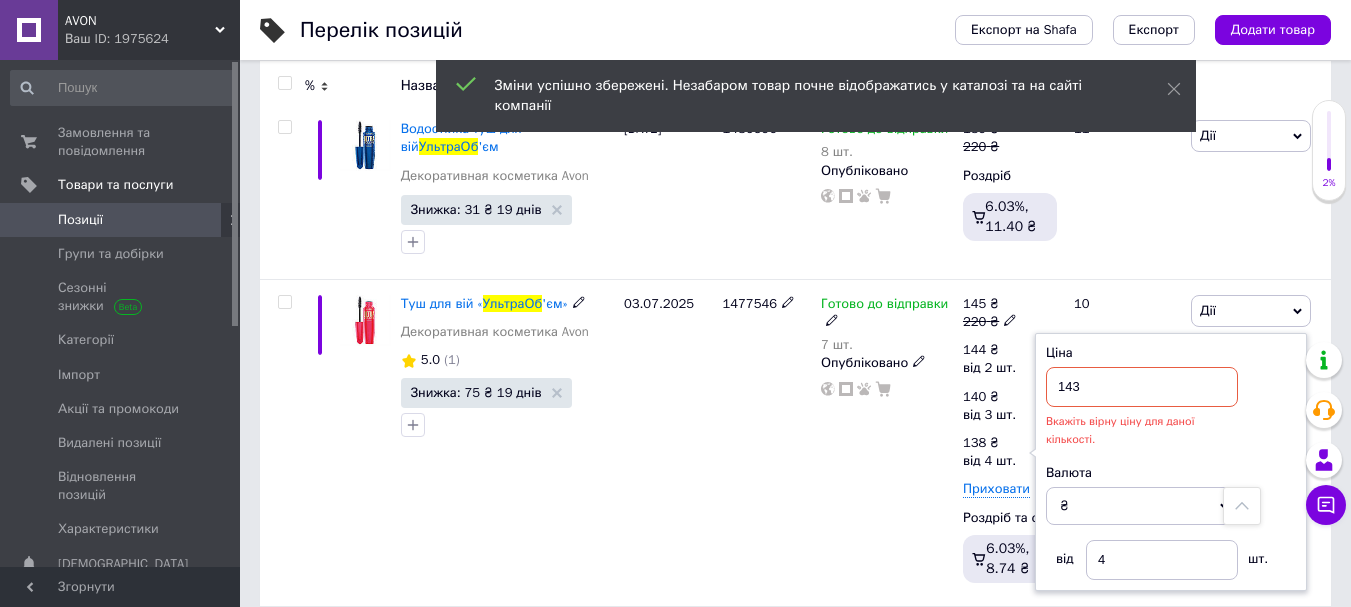 click on "10" at bounding box center (1124, 442) 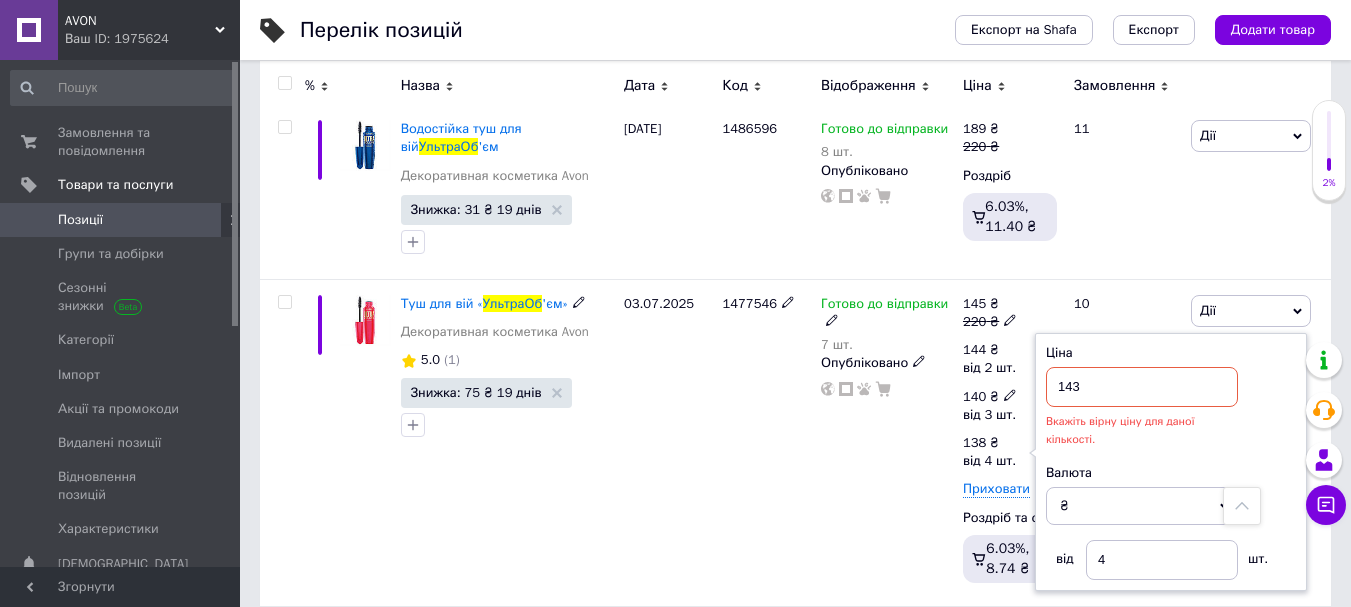 click 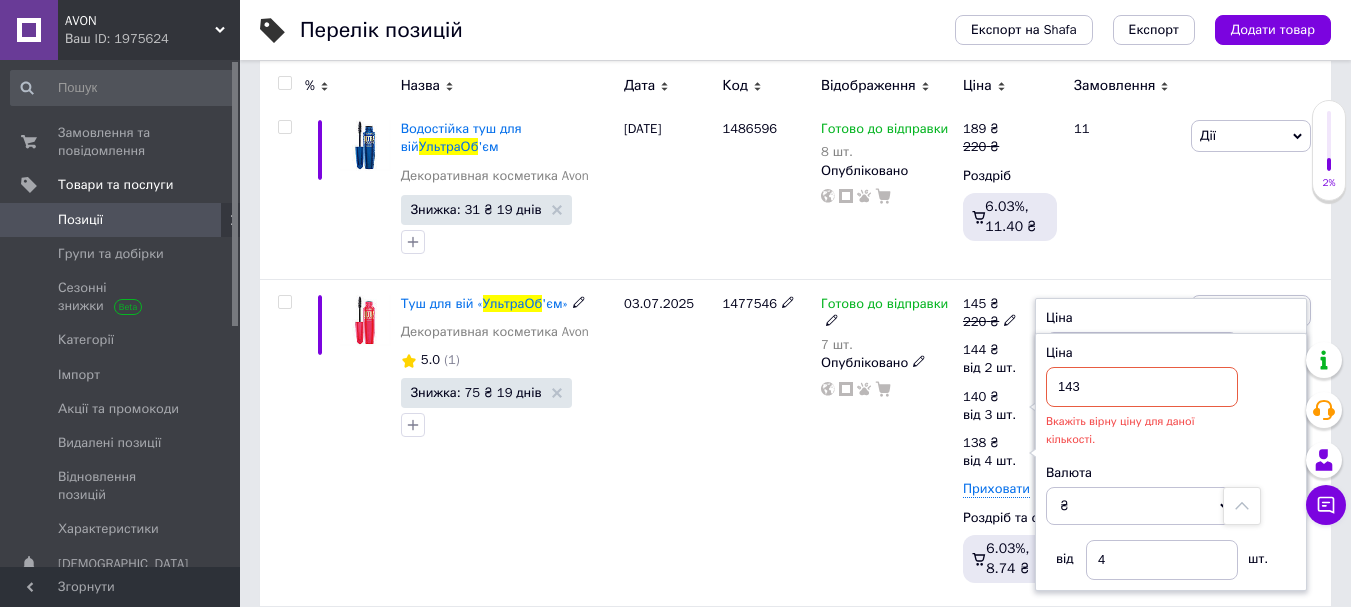 click on "Ціна" at bounding box center [1171, 318] 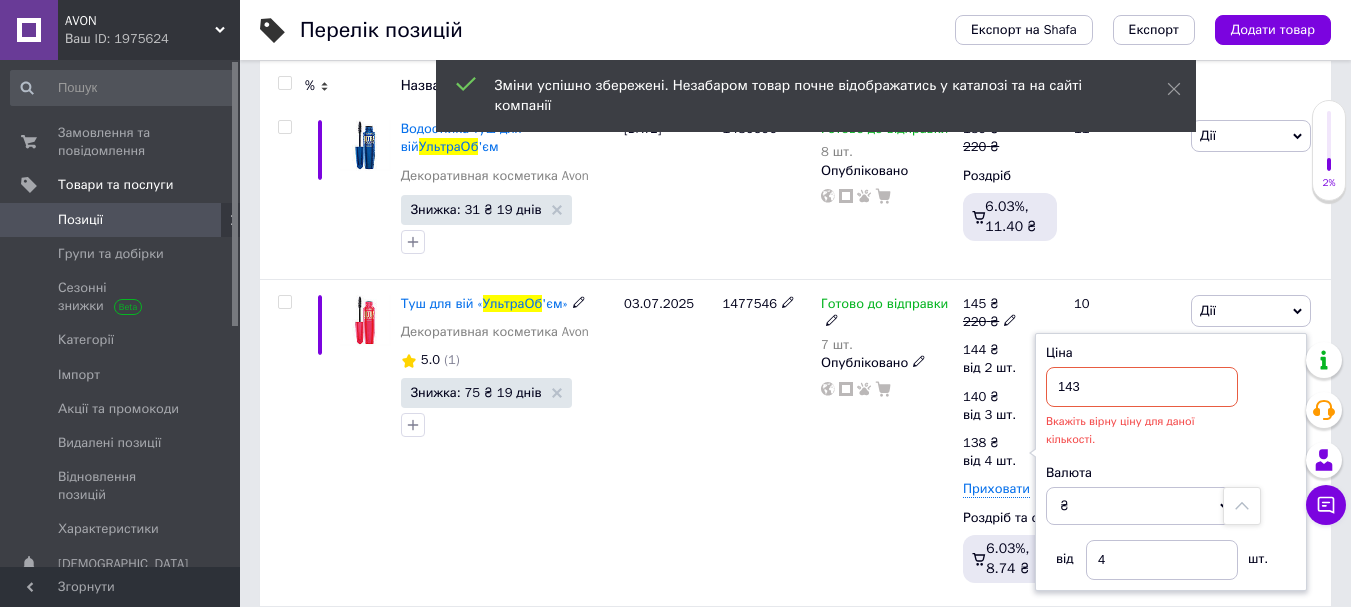 click on "143" at bounding box center (1142, 387) 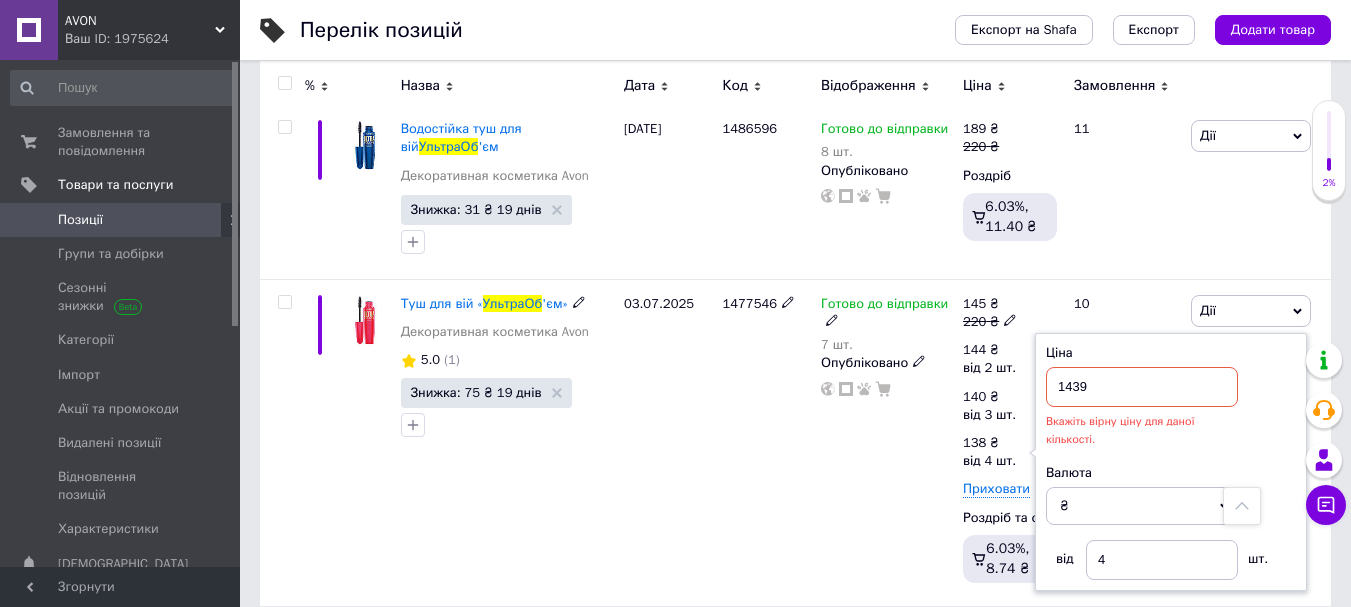click on "1439" at bounding box center [1142, 387] 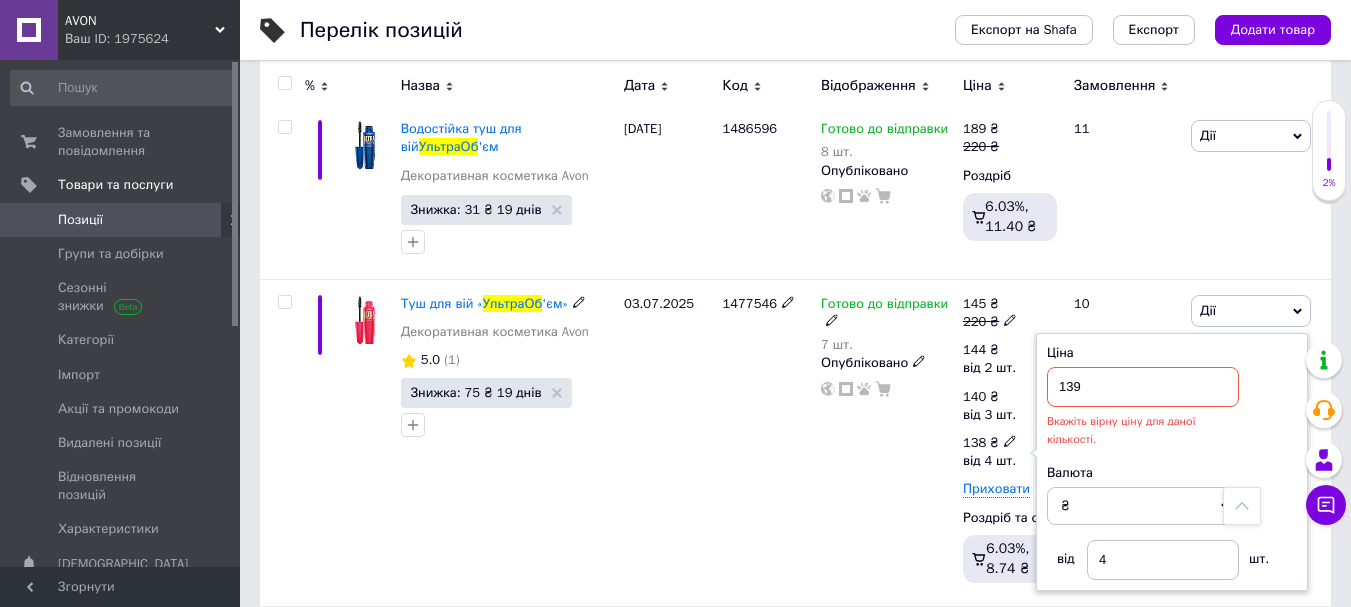 type on "139" 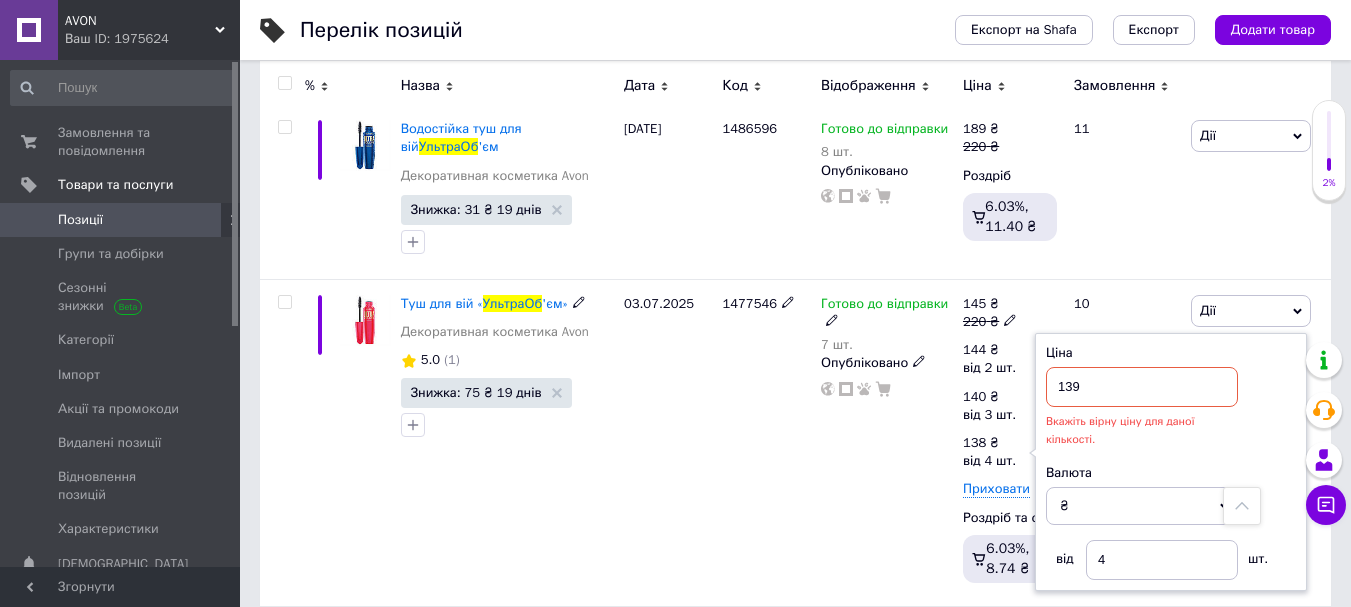 click on "Готово до відправки 7 шт. Опубліковано" at bounding box center [887, 442] 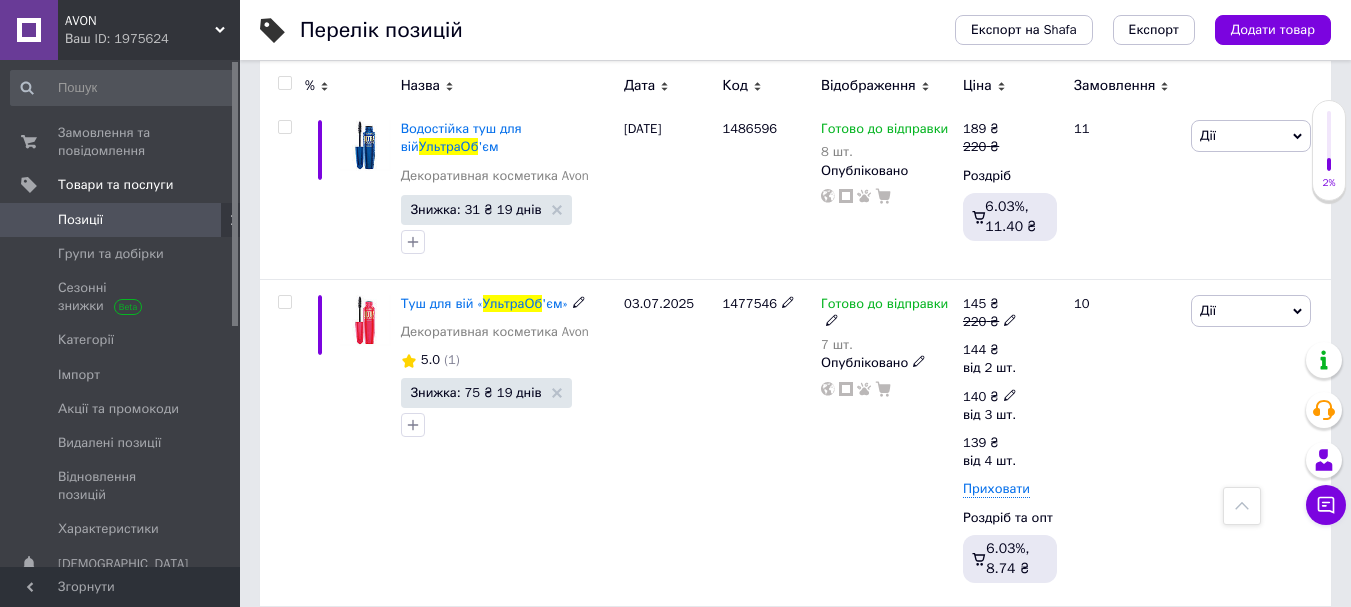 click 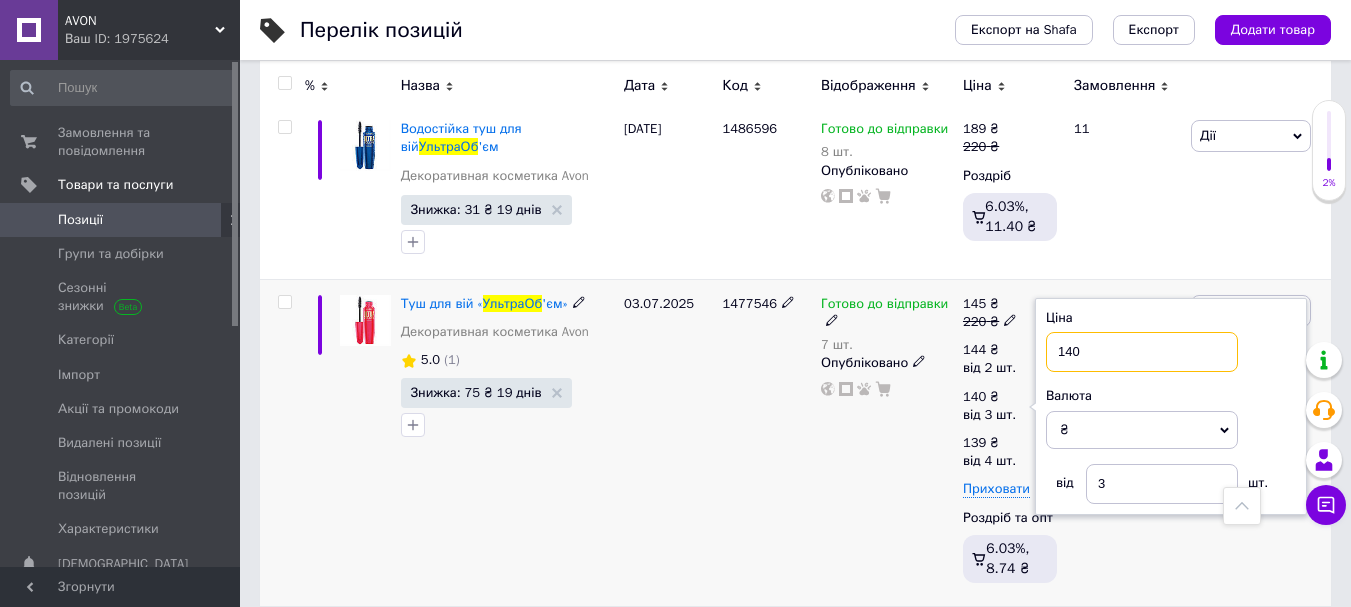 drag, startPoint x: 1089, startPoint y: 354, endPoint x: 1073, endPoint y: 360, distance: 17.088007 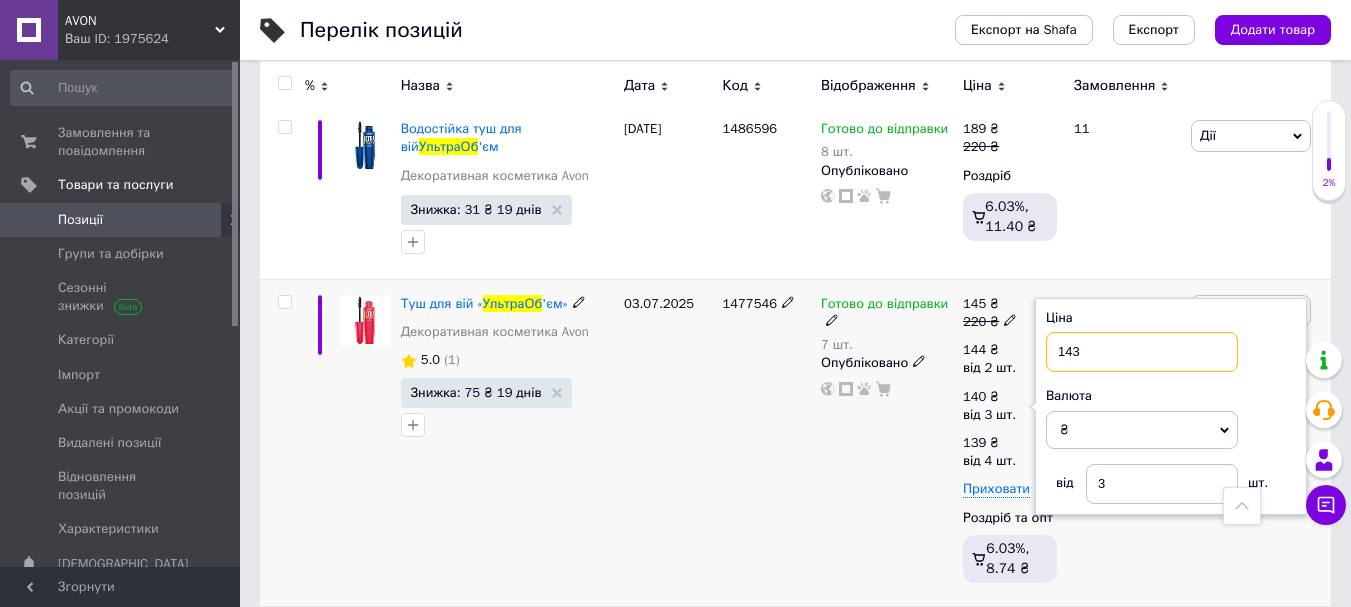 type on "143" 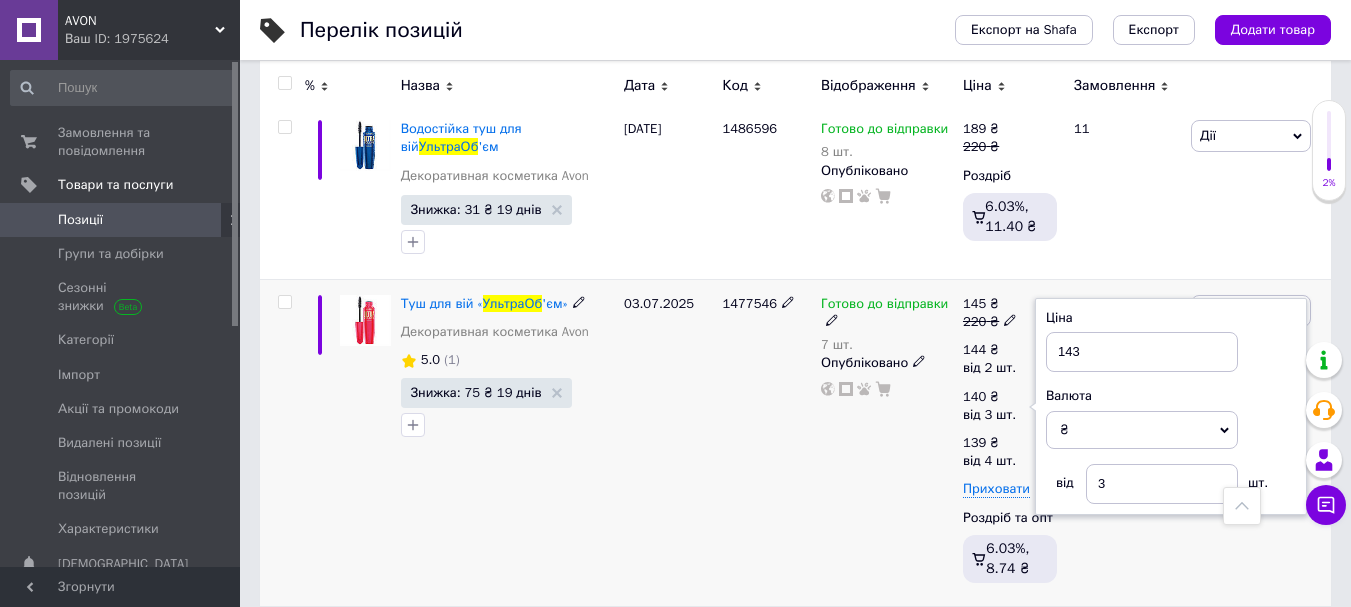 click on "Готово до відправки 7 шт. Опубліковано" at bounding box center (887, 442) 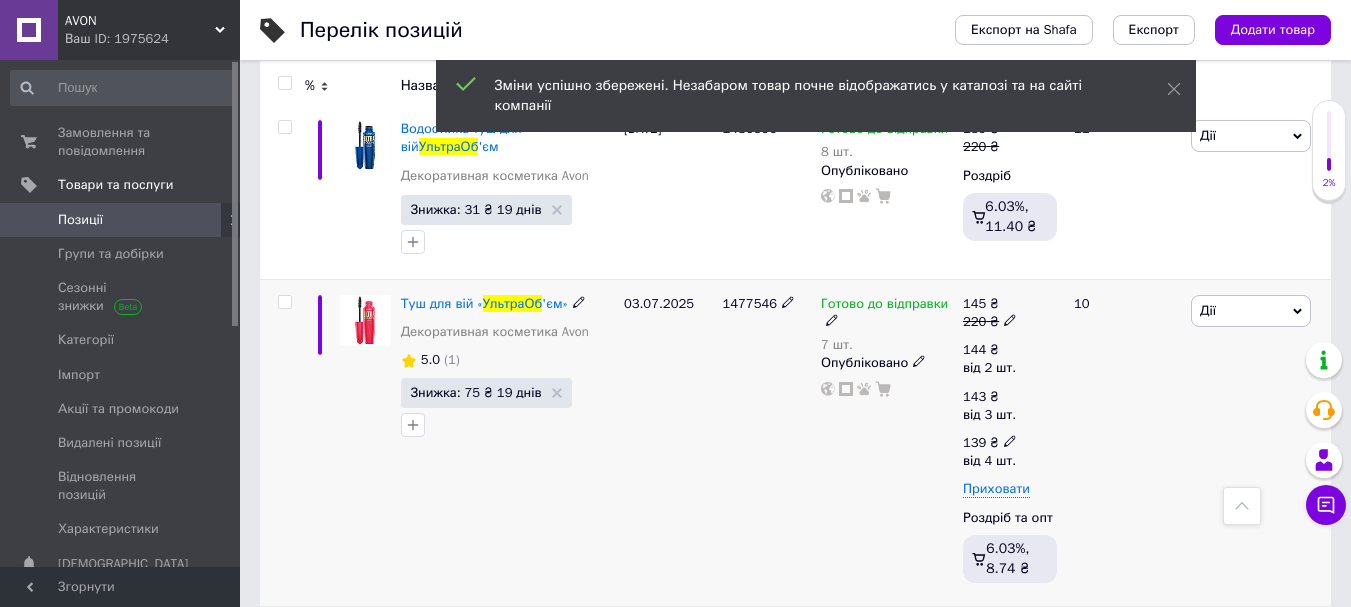 click 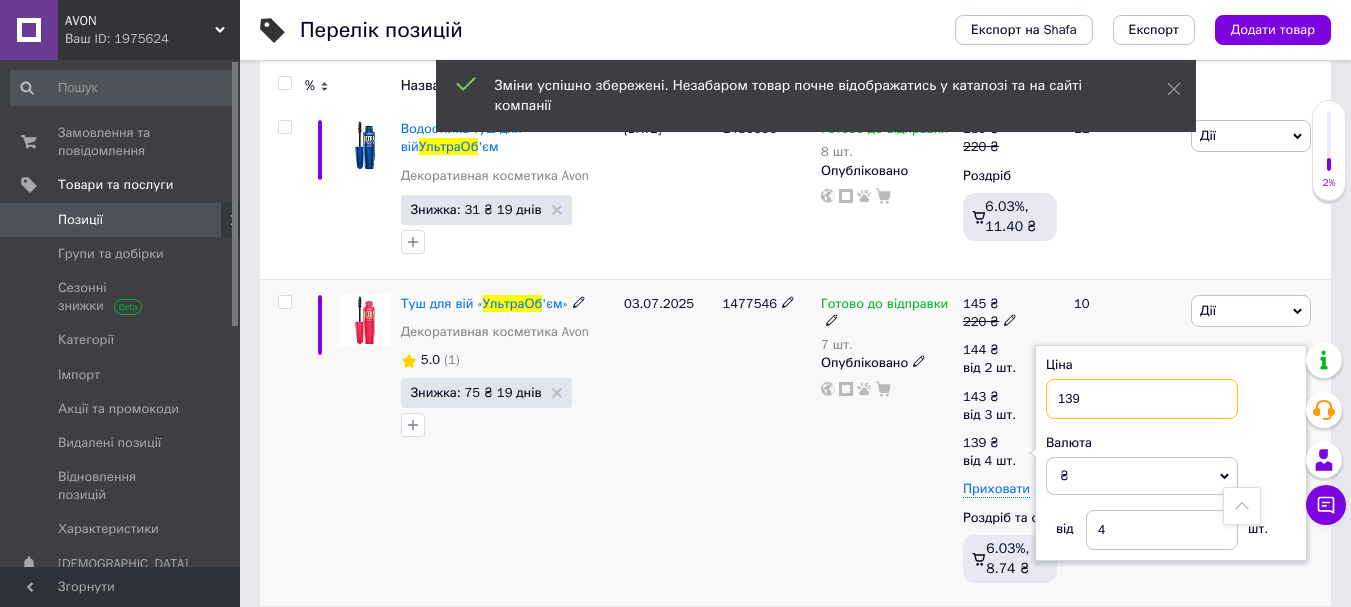 drag, startPoint x: 1089, startPoint y: 395, endPoint x: 1066, endPoint y: 403, distance: 24.351591 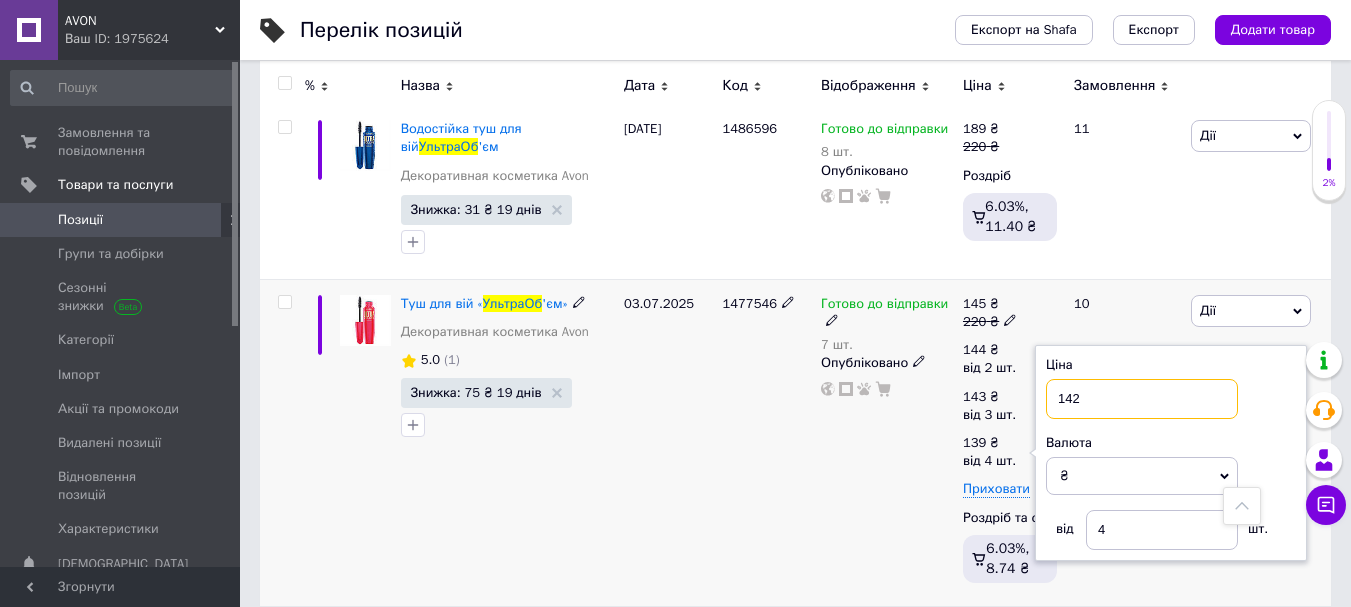 type on "142" 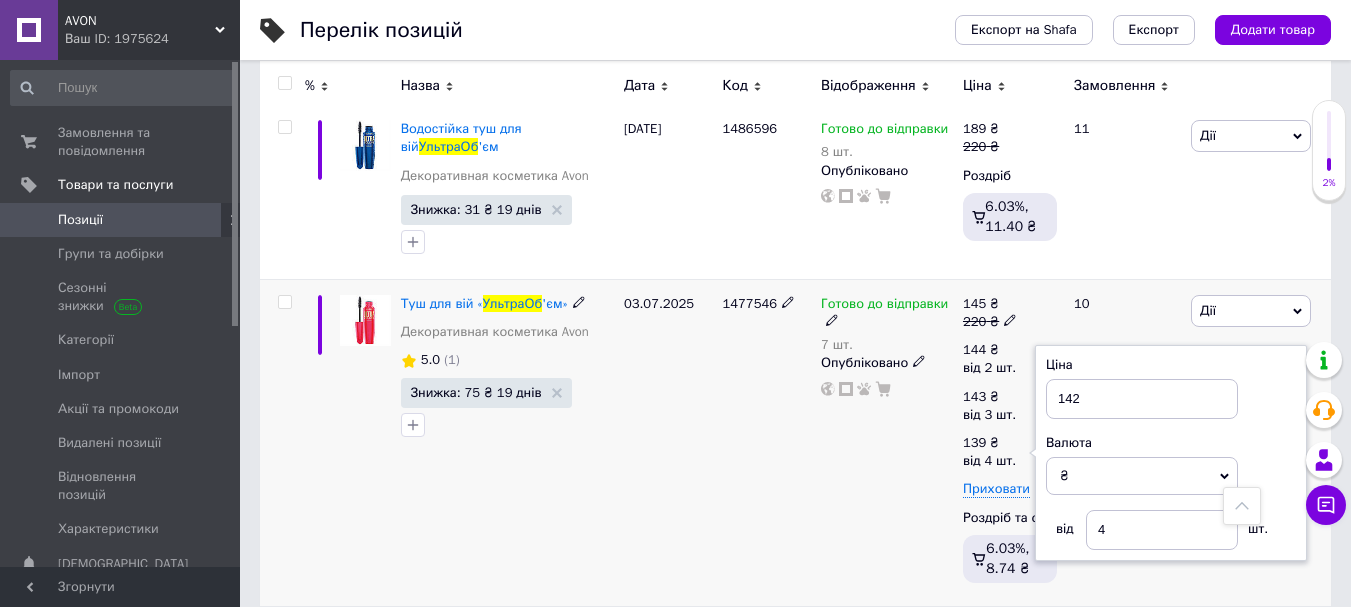 click on "Готово до відправки 7 шт. Опубліковано" at bounding box center (887, 442) 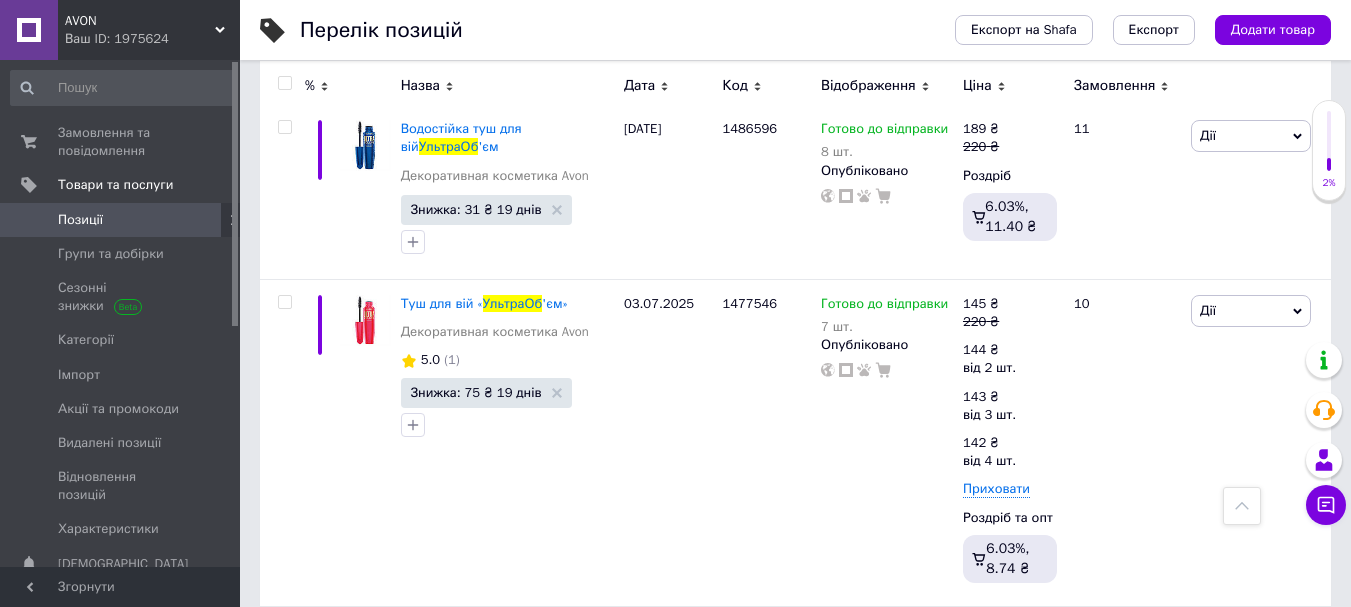 click 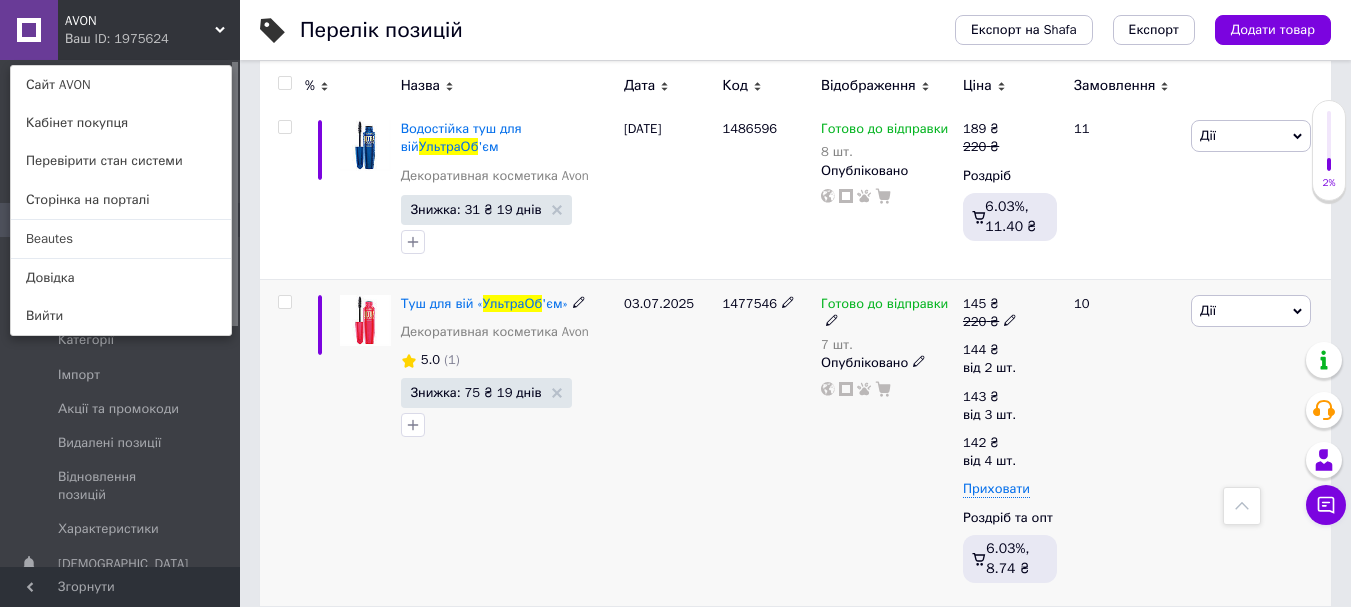 click at bounding box center (282, 442) 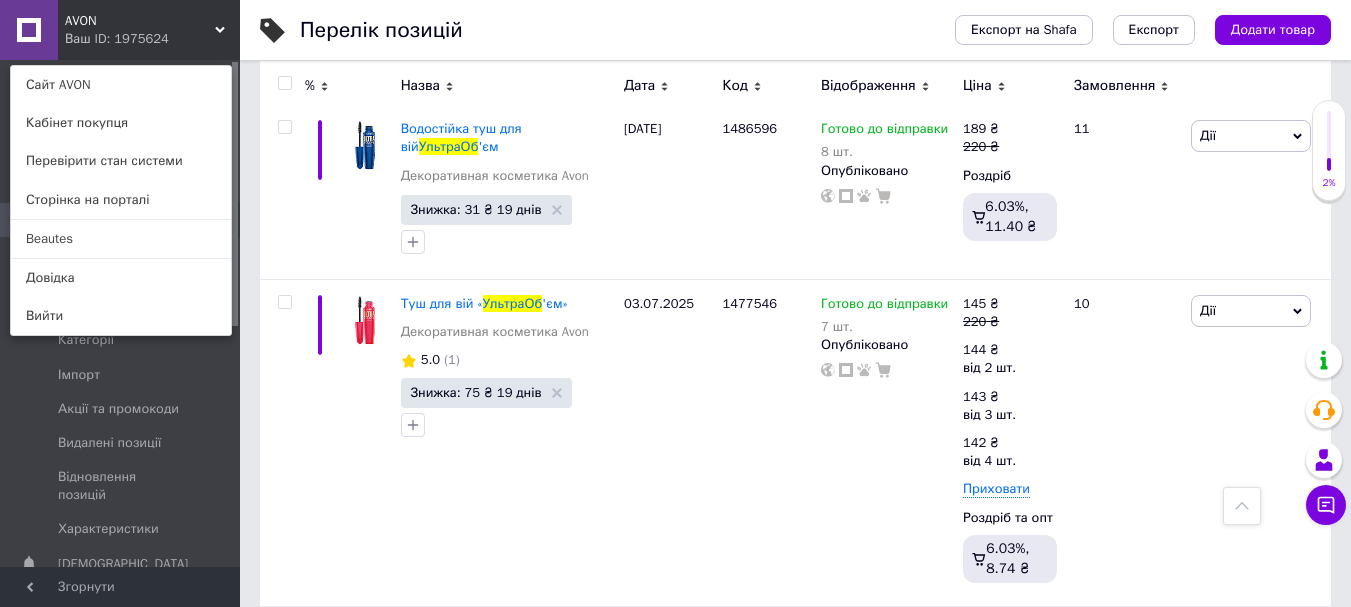click 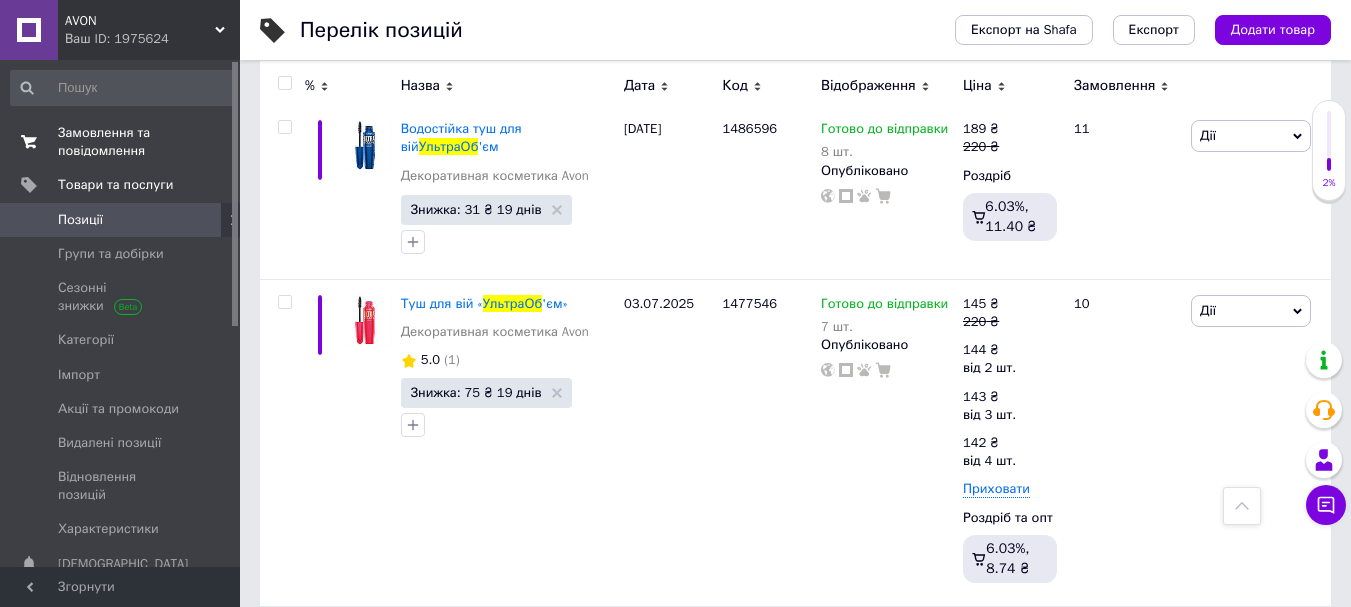 click on "Замовлення та повідомлення" at bounding box center [121, 142] 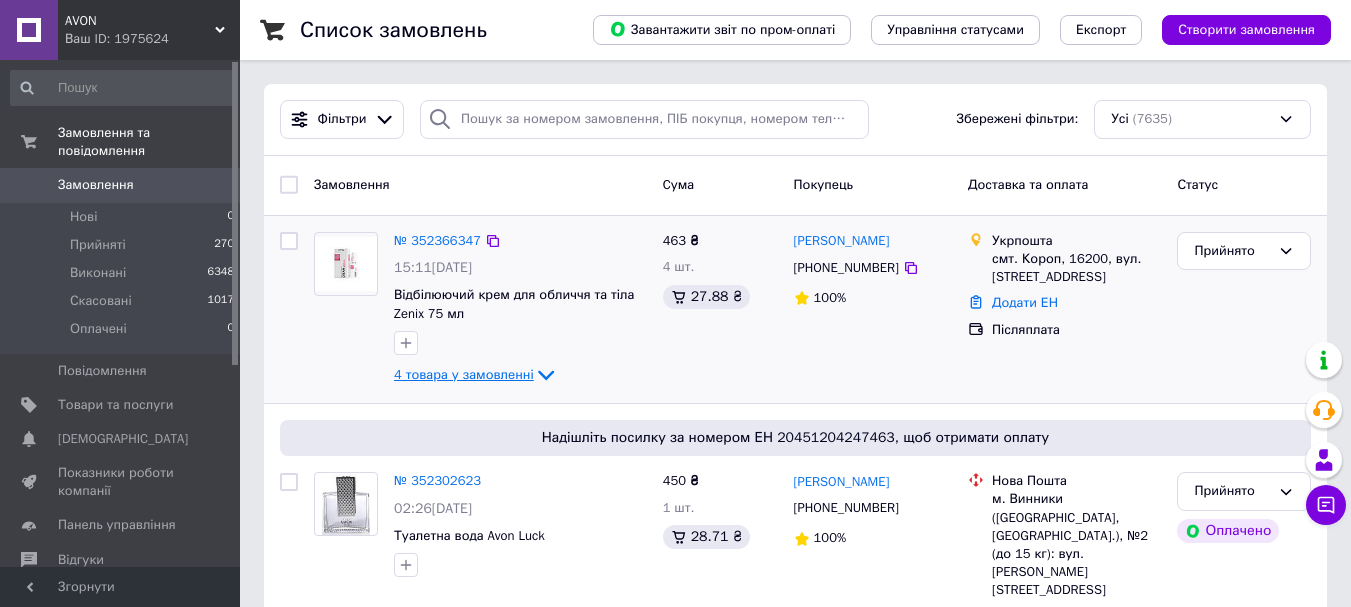 click on "4 товара у замовленні" at bounding box center [464, 374] 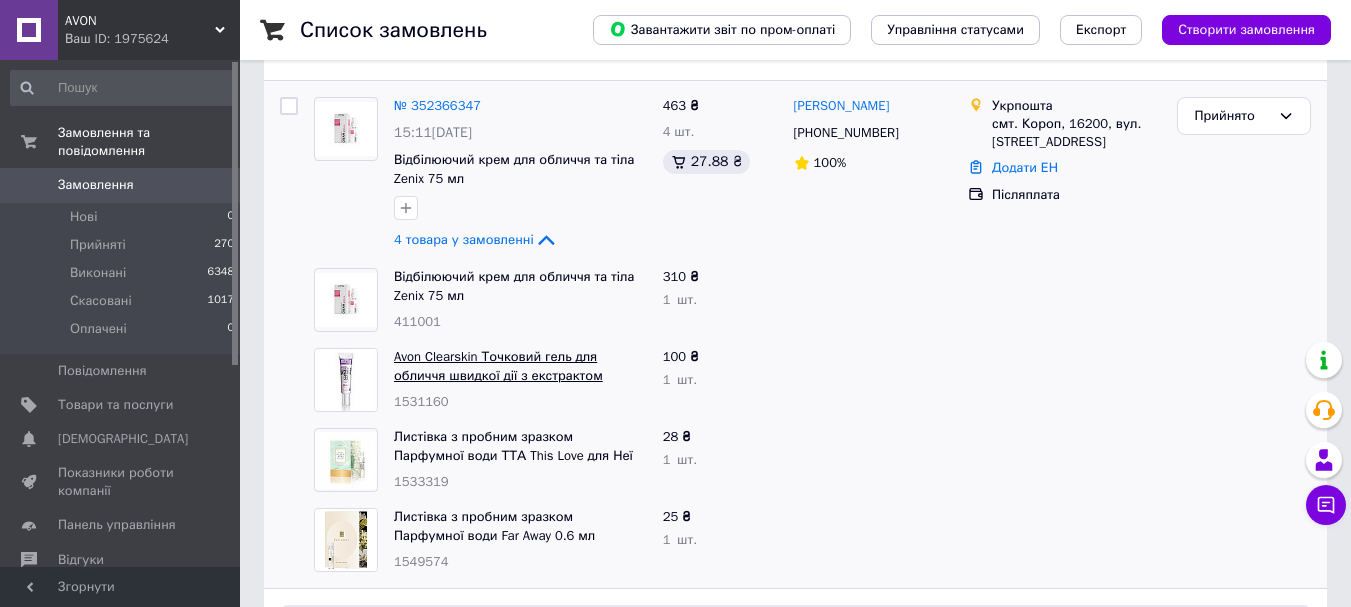 scroll, scrollTop: 100, scrollLeft: 0, axis: vertical 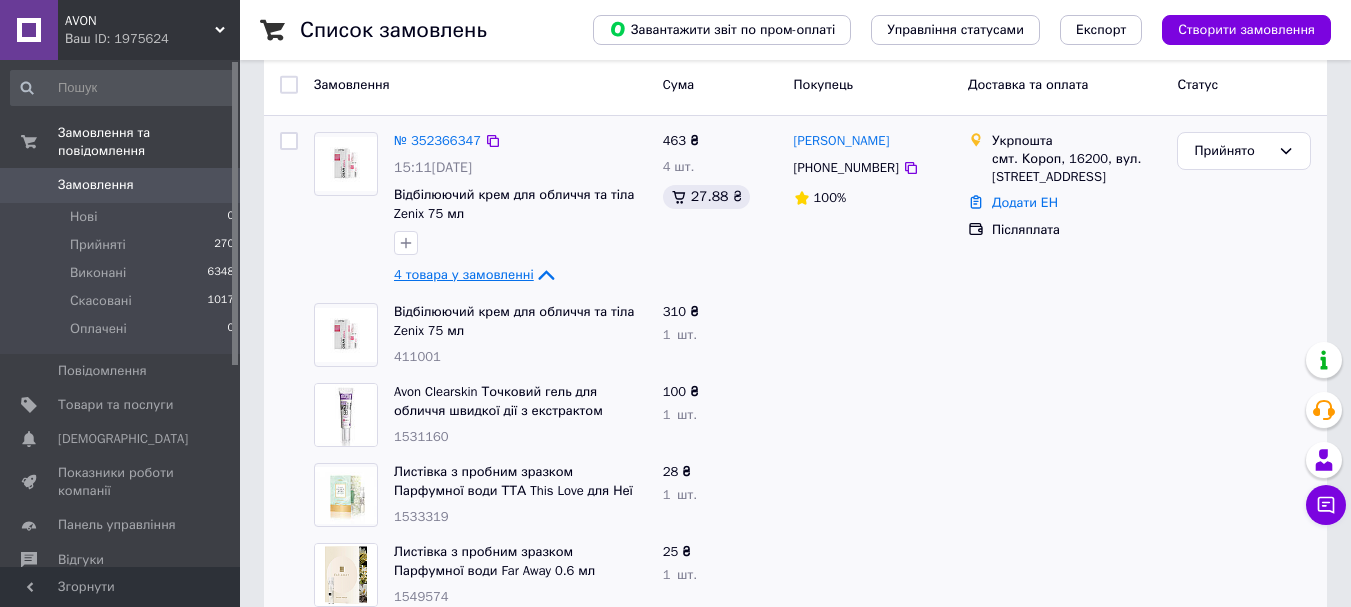 click 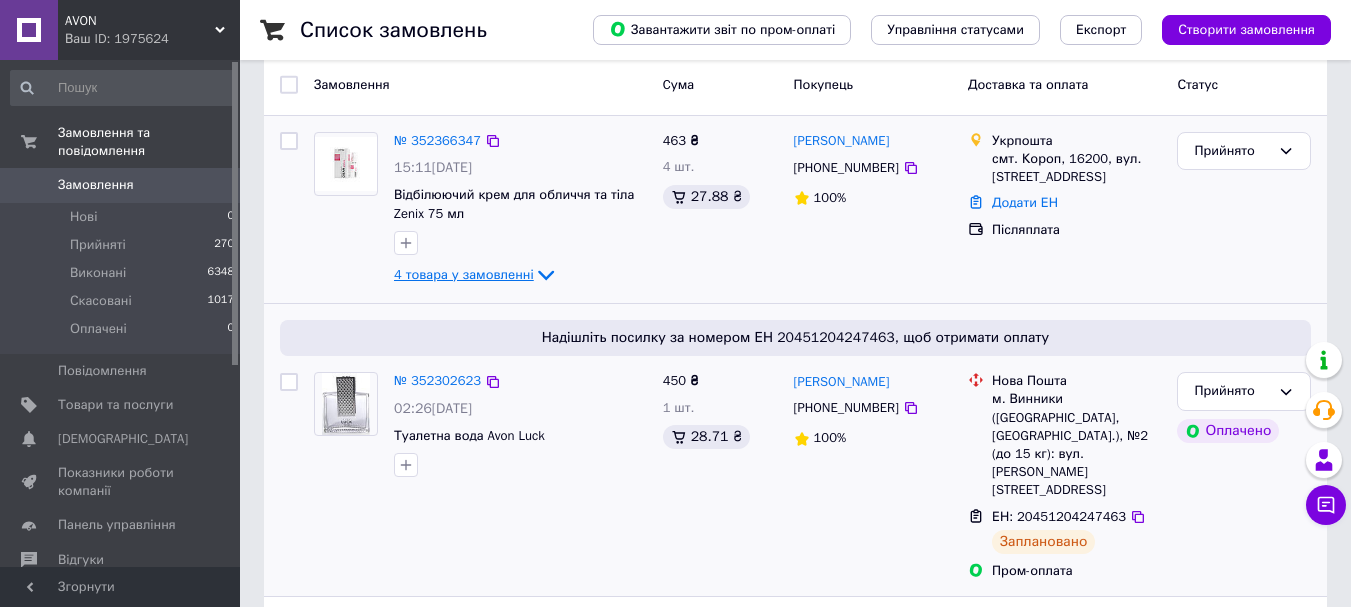 scroll, scrollTop: 0, scrollLeft: 0, axis: both 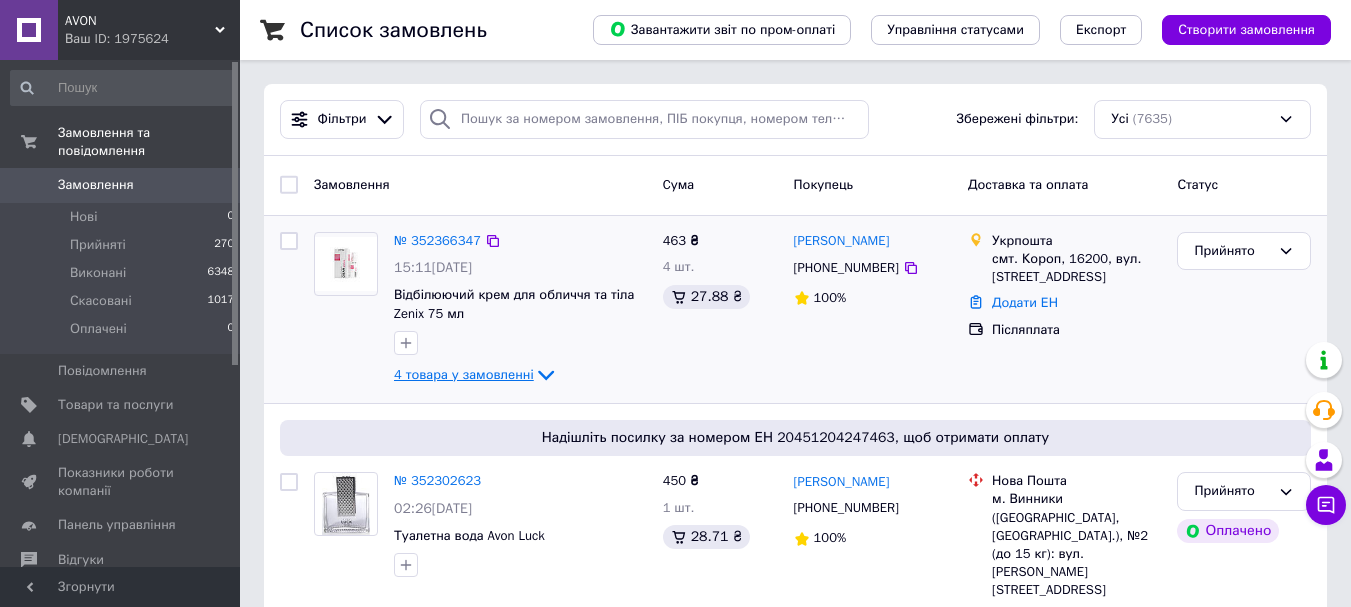 click on "AVON Ваш ID: 1975624" at bounding box center [149, 30] 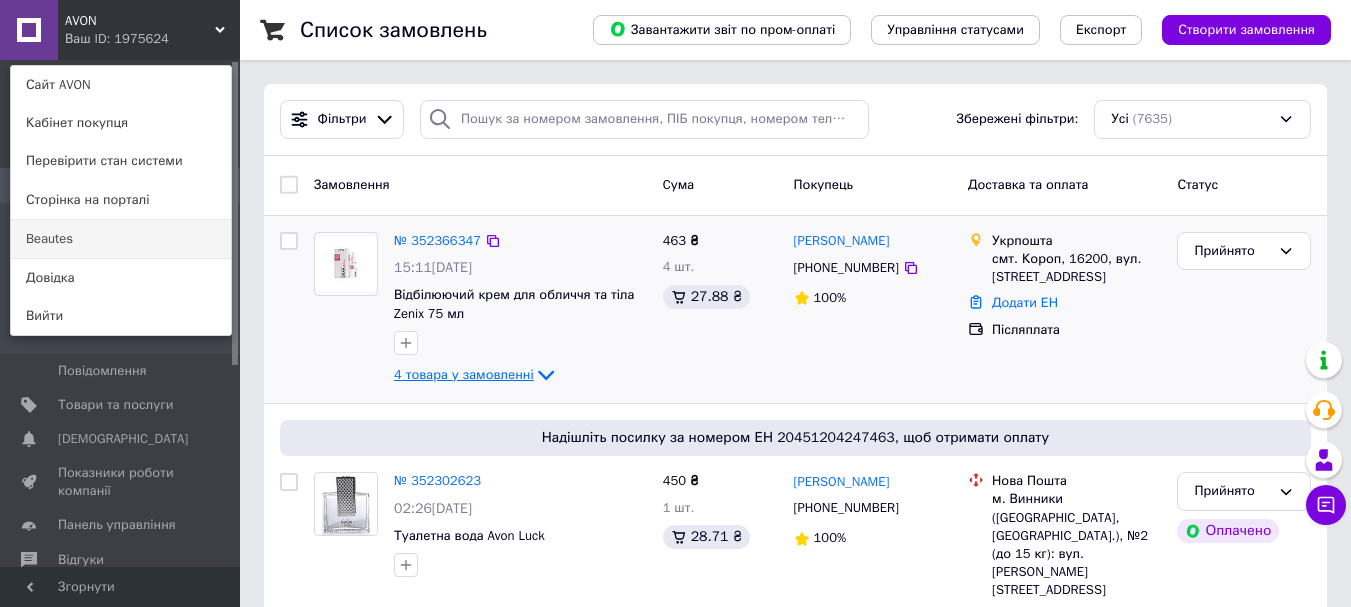 click on "Beautes" at bounding box center (121, 239) 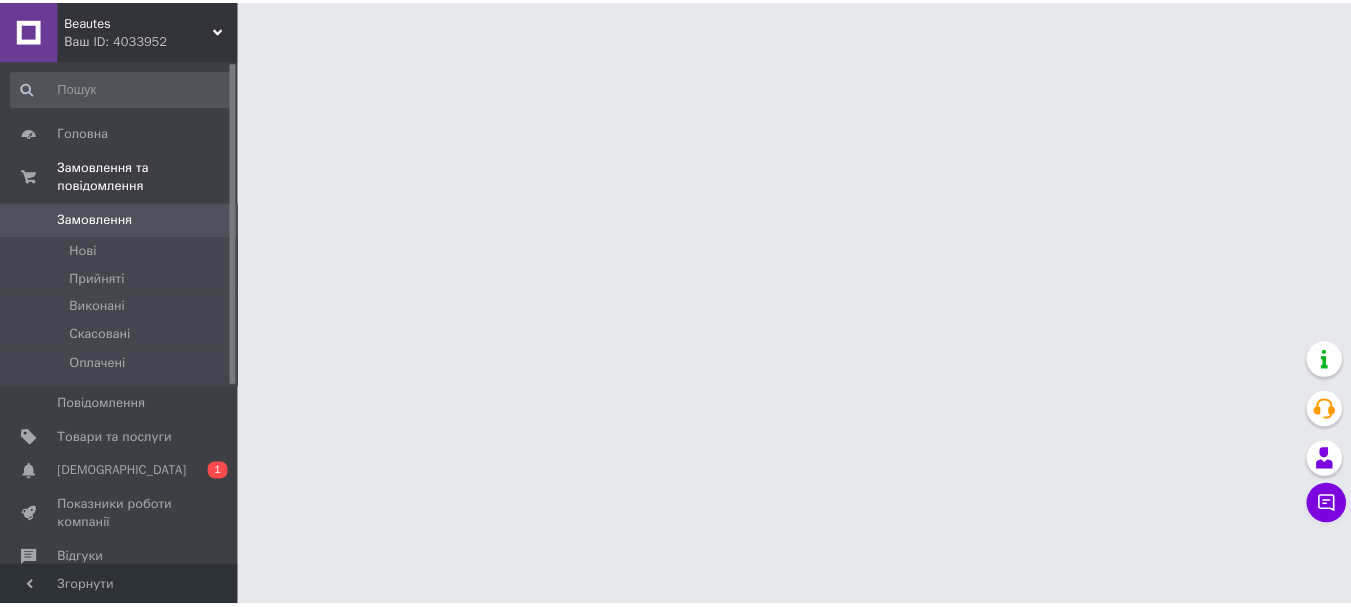 scroll, scrollTop: 0, scrollLeft: 0, axis: both 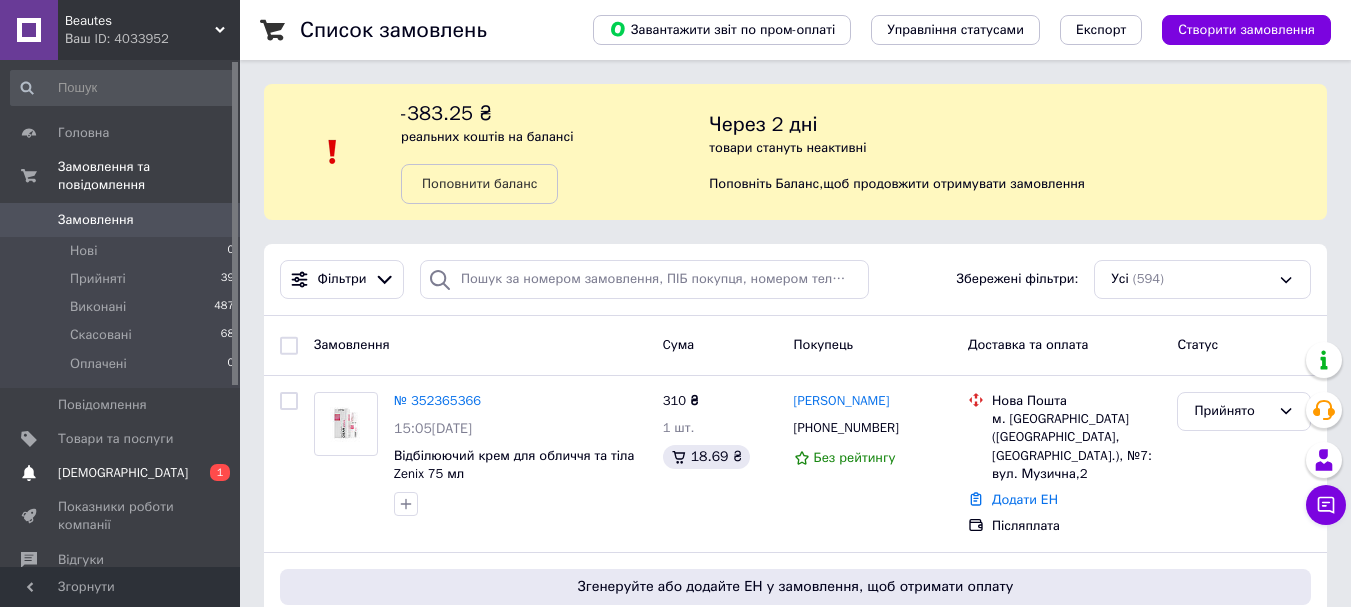 click on "[DEMOGRAPHIC_DATA]" at bounding box center (123, 473) 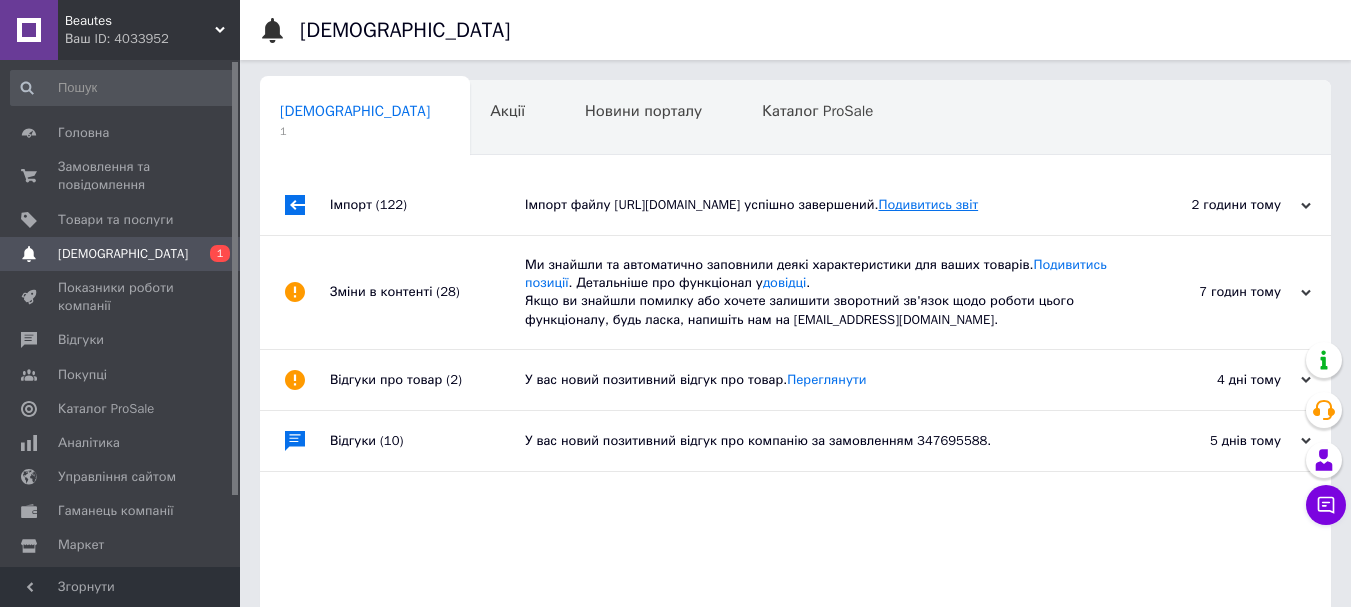 click on "Подивитись звіт" at bounding box center [928, 204] 